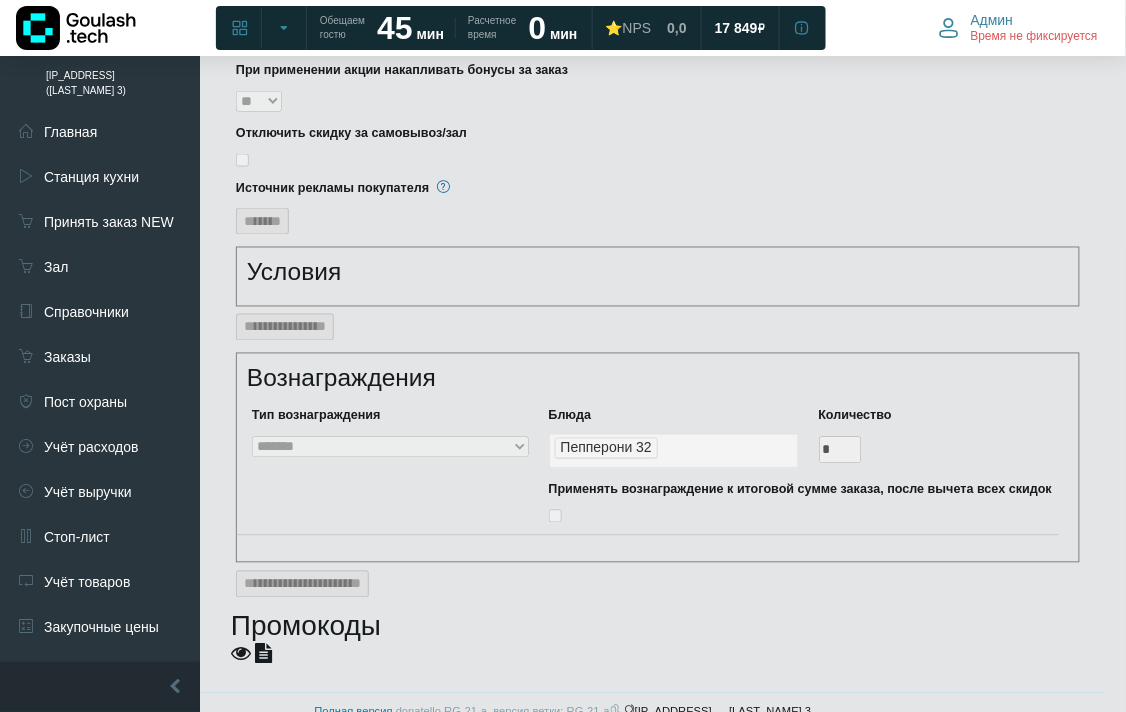 scroll, scrollTop: 2301, scrollLeft: 0, axis: vertical 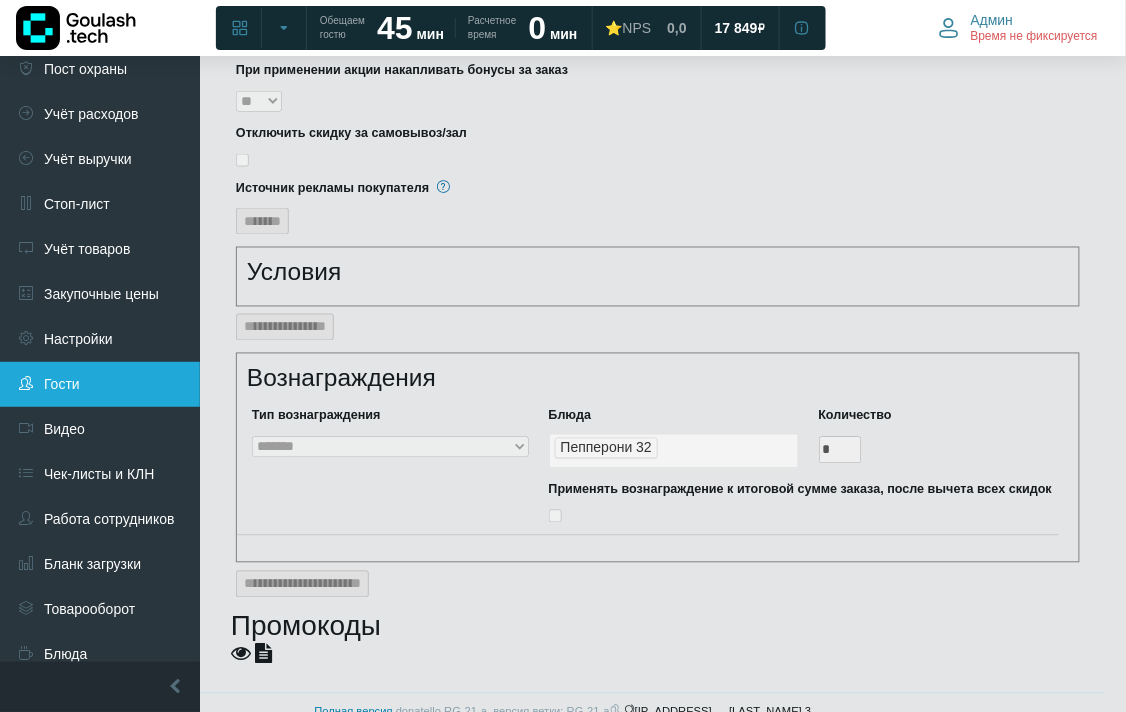 click on "Гости" at bounding box center (100, 384) 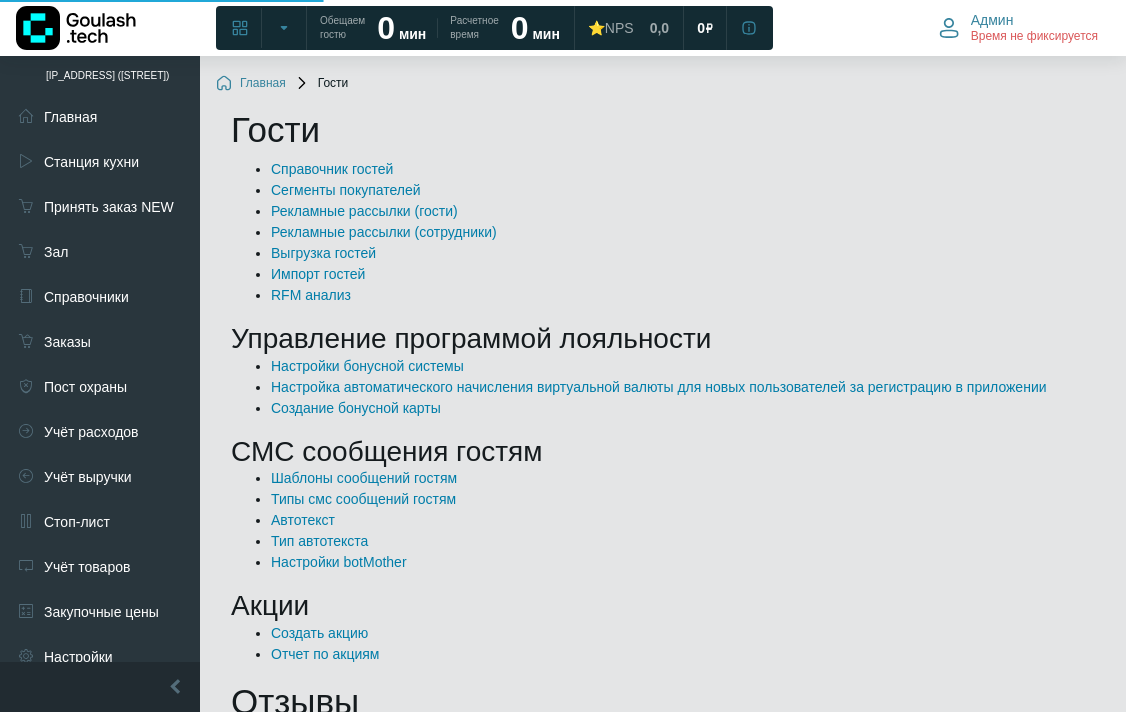 scroll, scrollTop: 0, scrollLeft: 0, axis: both 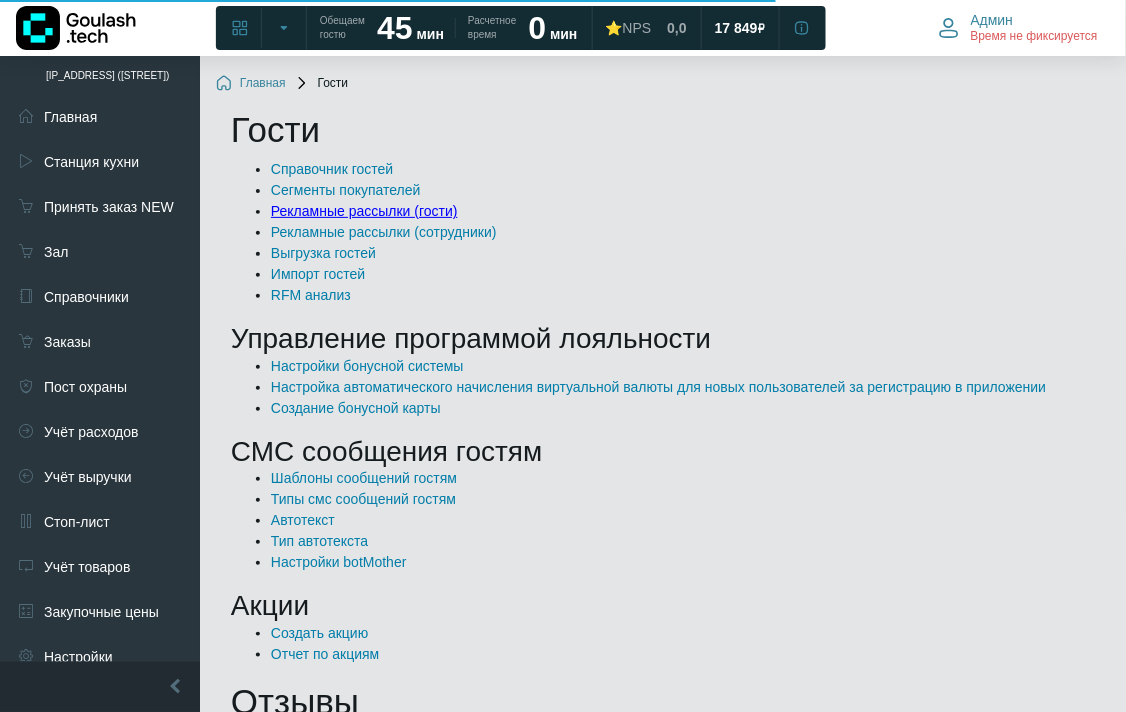 click on "Рекламные рассылки (гости)" at bounding box center [364, 211] 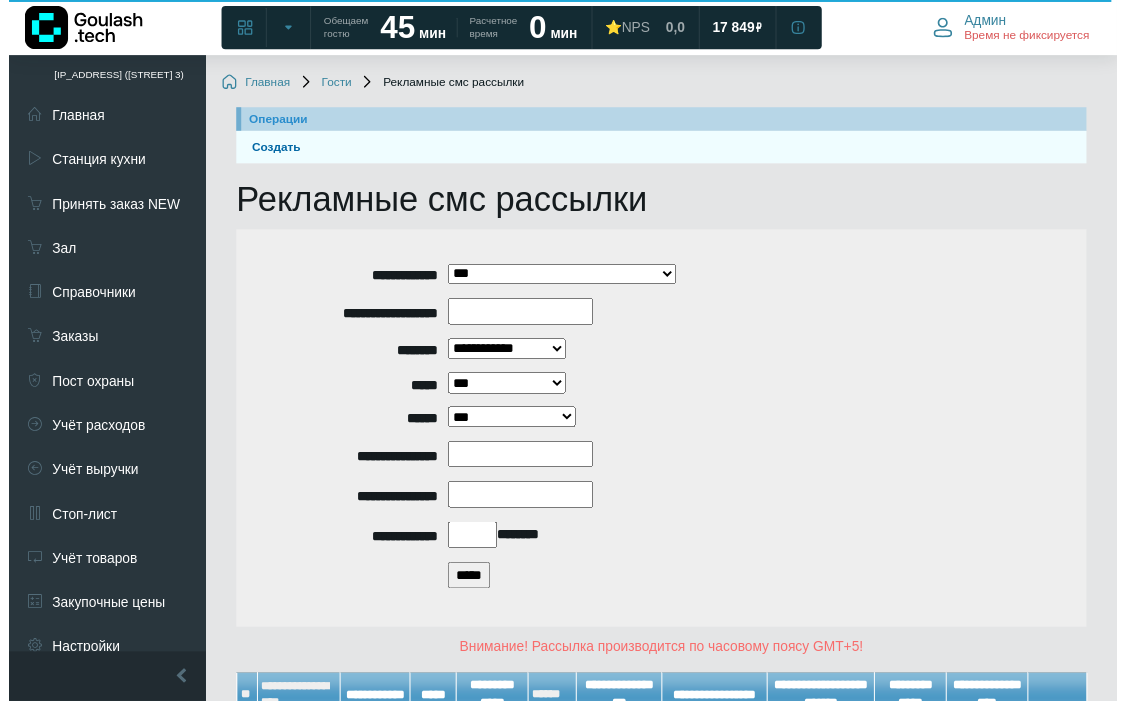 scroll, scrollTop: 111, scrollLeft: 0, axis: vertical 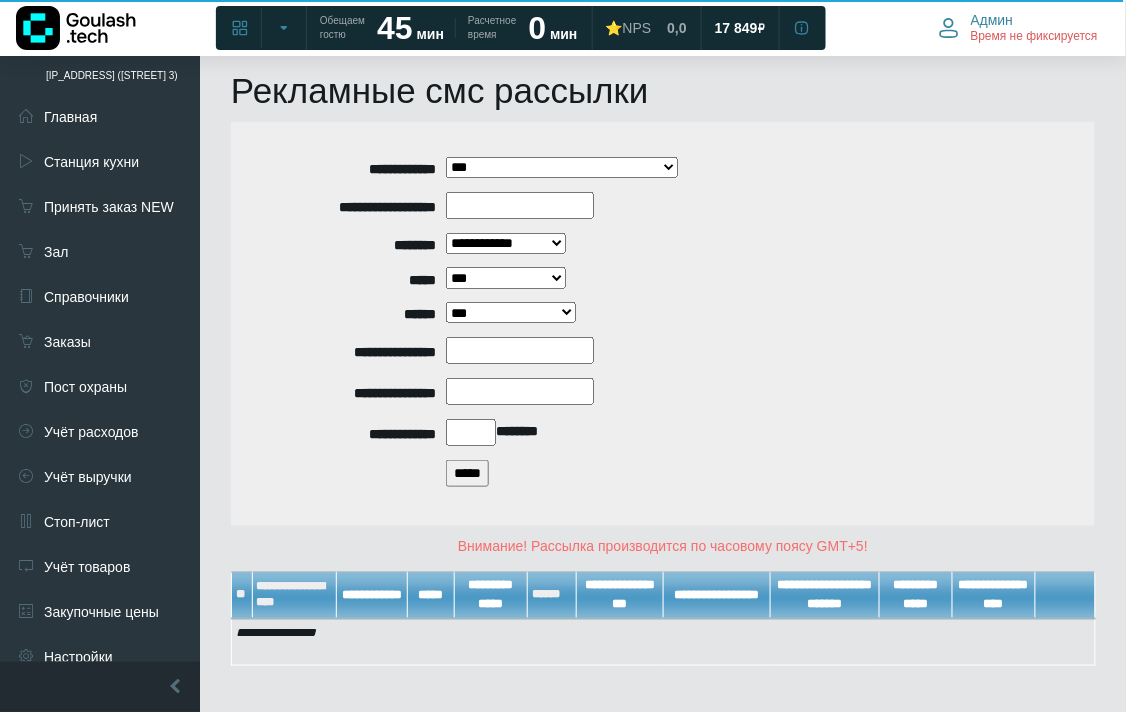 click on "*****" at bounding box center [467, 473] 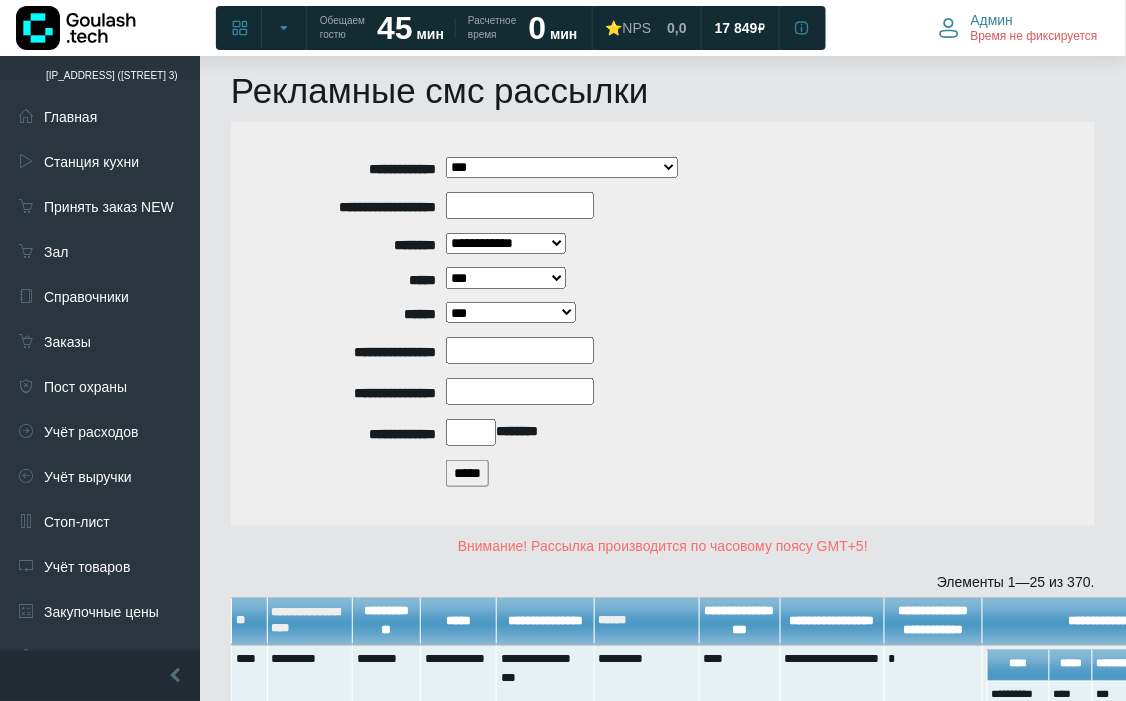 scroll, scrollTop: 333, scrollLeft: 0, axis: vertical 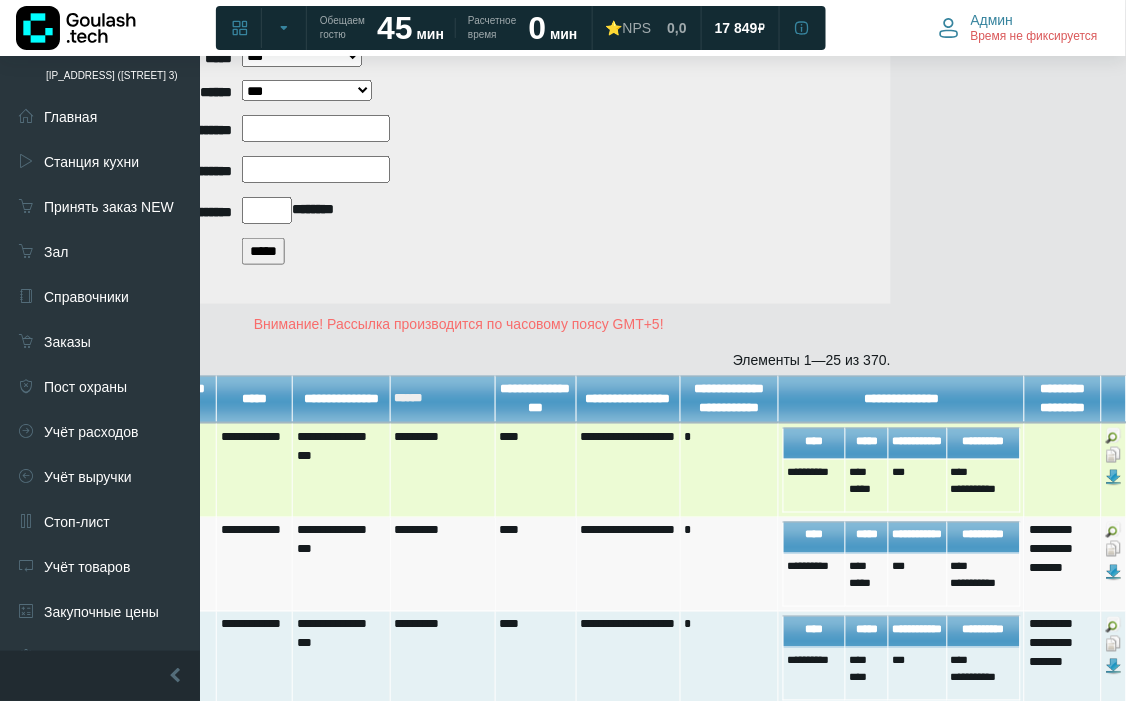 click at bounding box center [1114, 455] 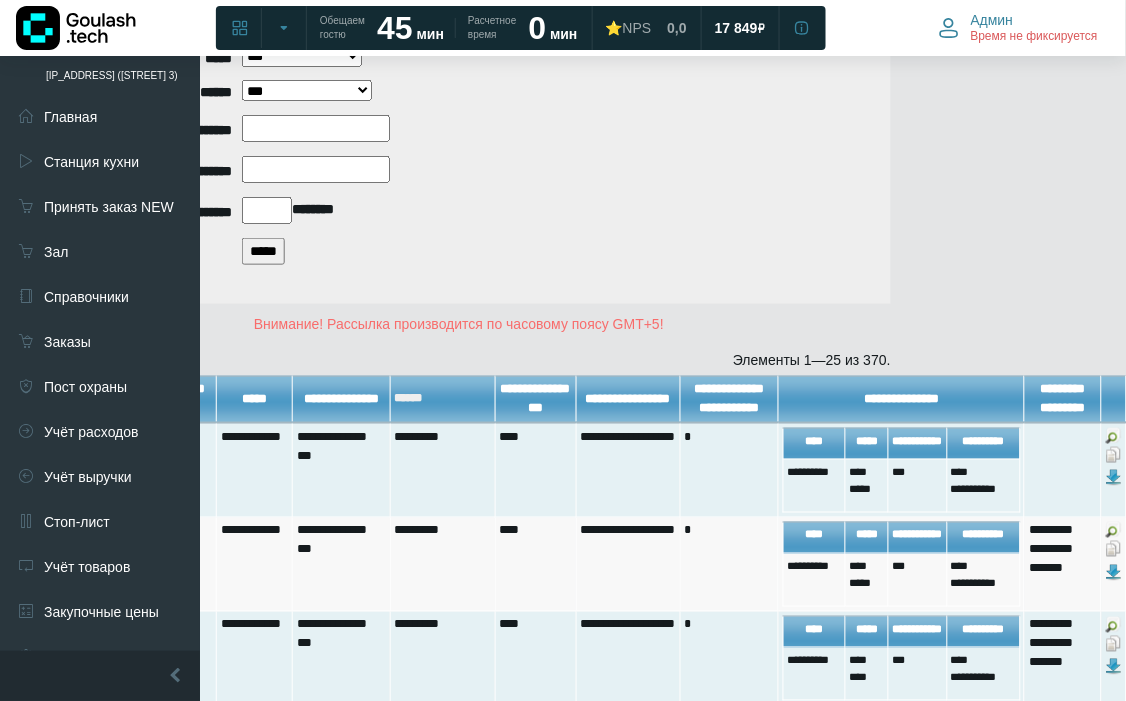 scroll, scrollTop: 333, scrollLeft: 193, axis: both 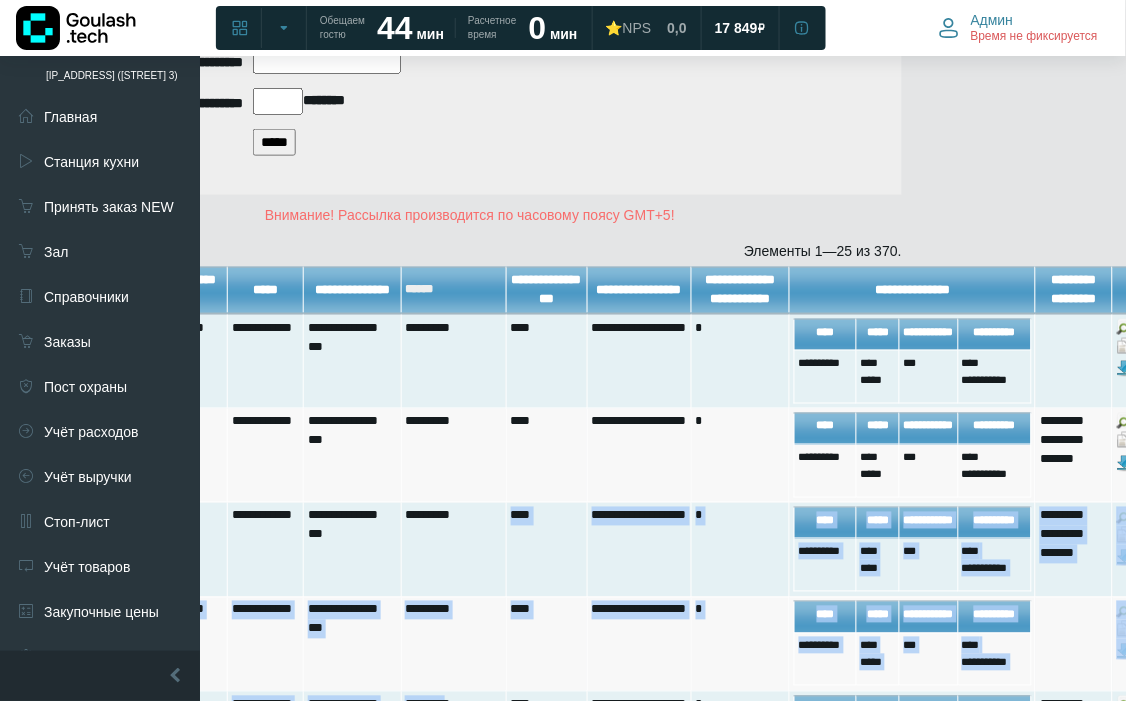 drag, startPoint x: 507, startPoint y: 698, endPoint x: 464, endPoint y: 701, distance: 43.104523 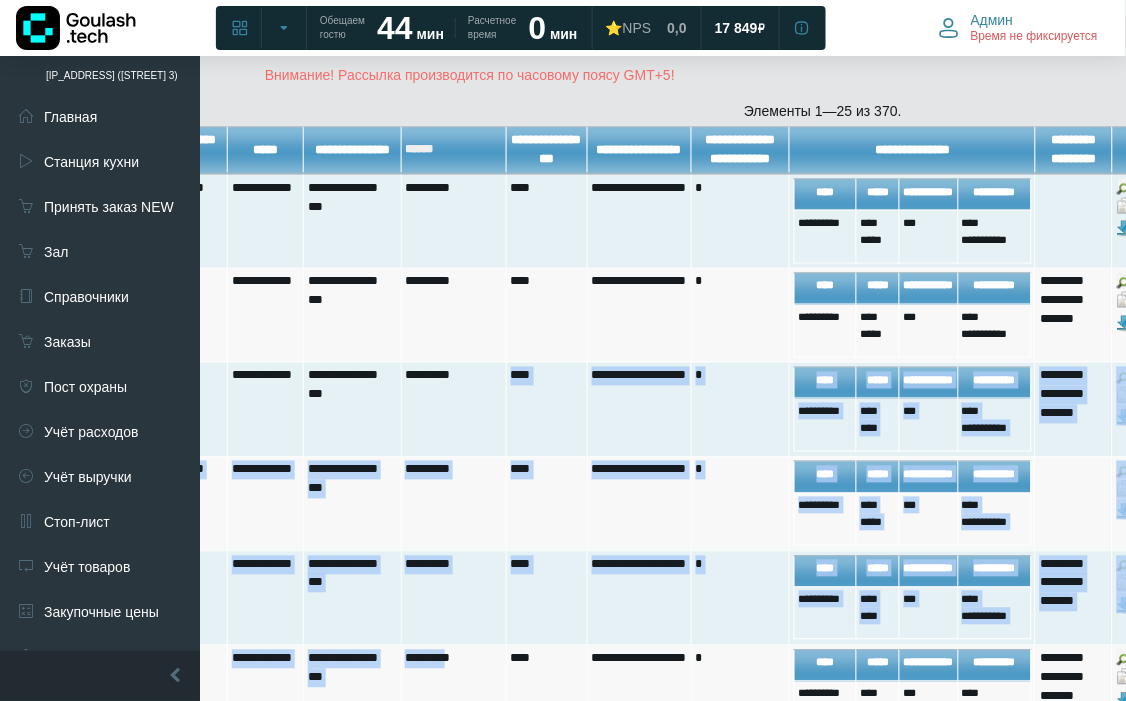 scroll, scrollTop: 582, scrollLeft: 105, axis: both 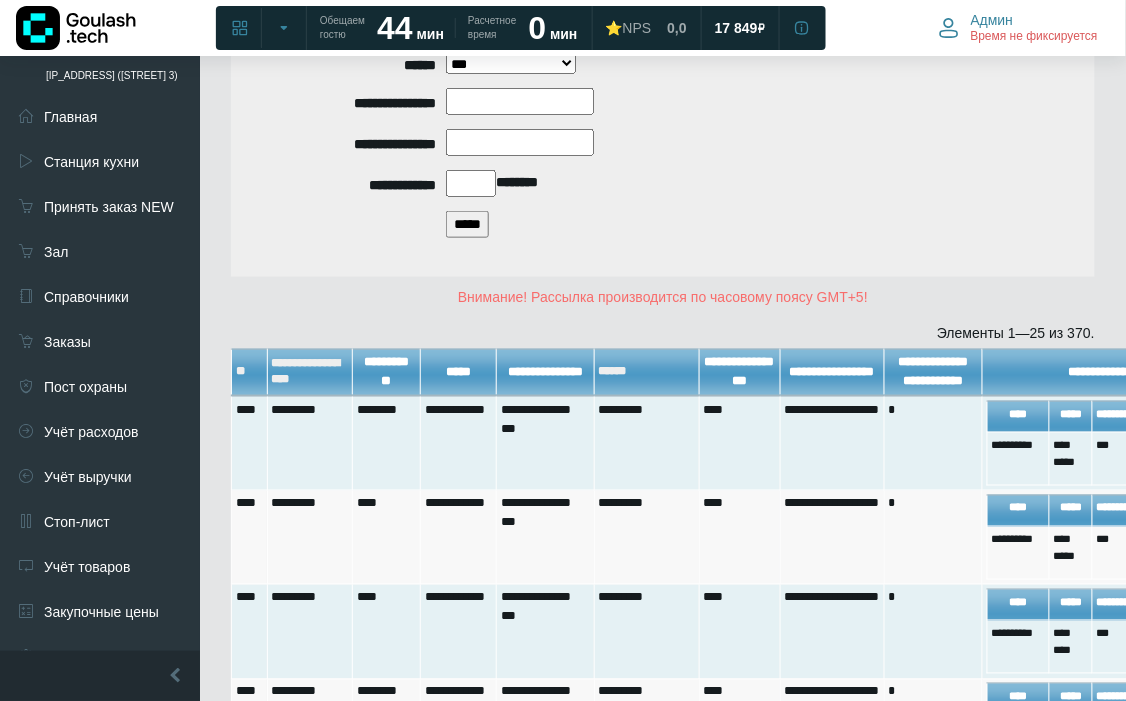 click on "**********" at bounding box center (663, 75) 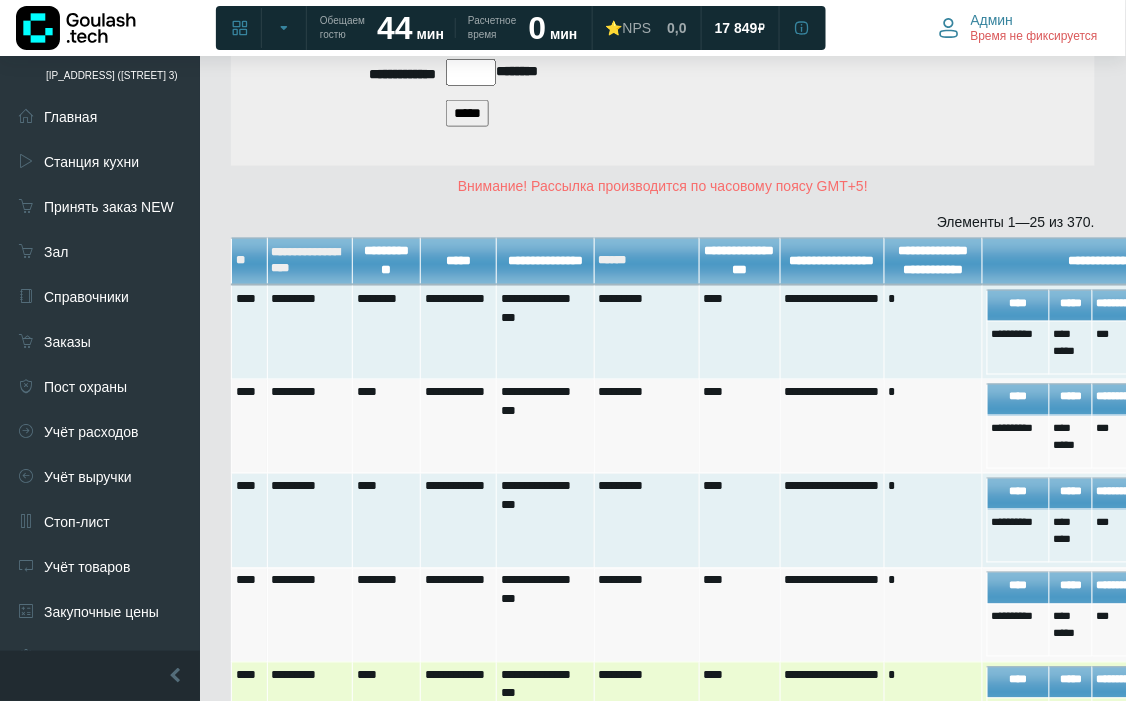 scroll, scrollTop: 693, scrollLeft: 0, axis: vertical 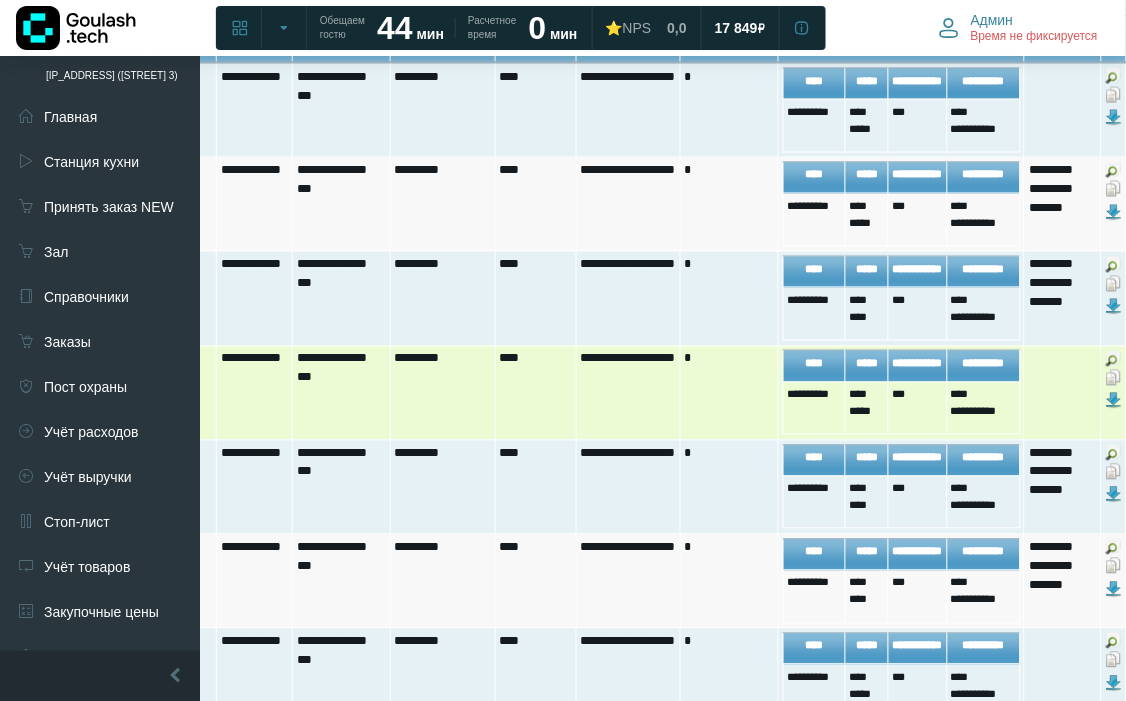 click at bounding box center [1114, 378] 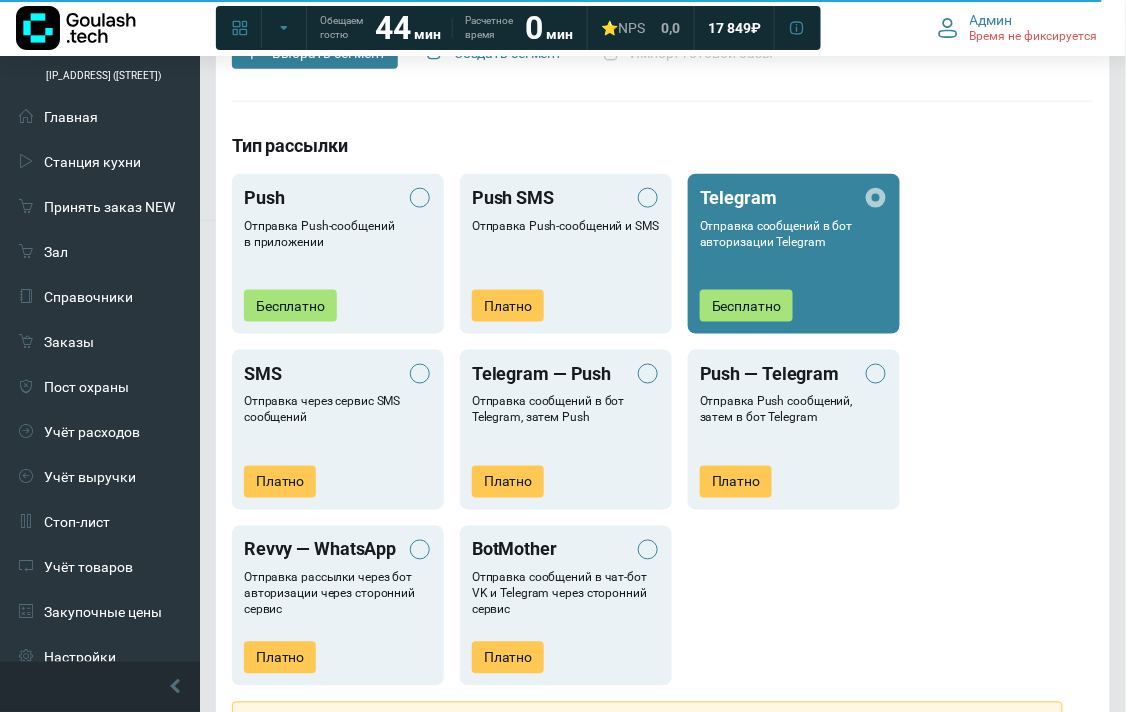 scroll, scrollTop: 1000, scrollLeft: 0, axis: vertical 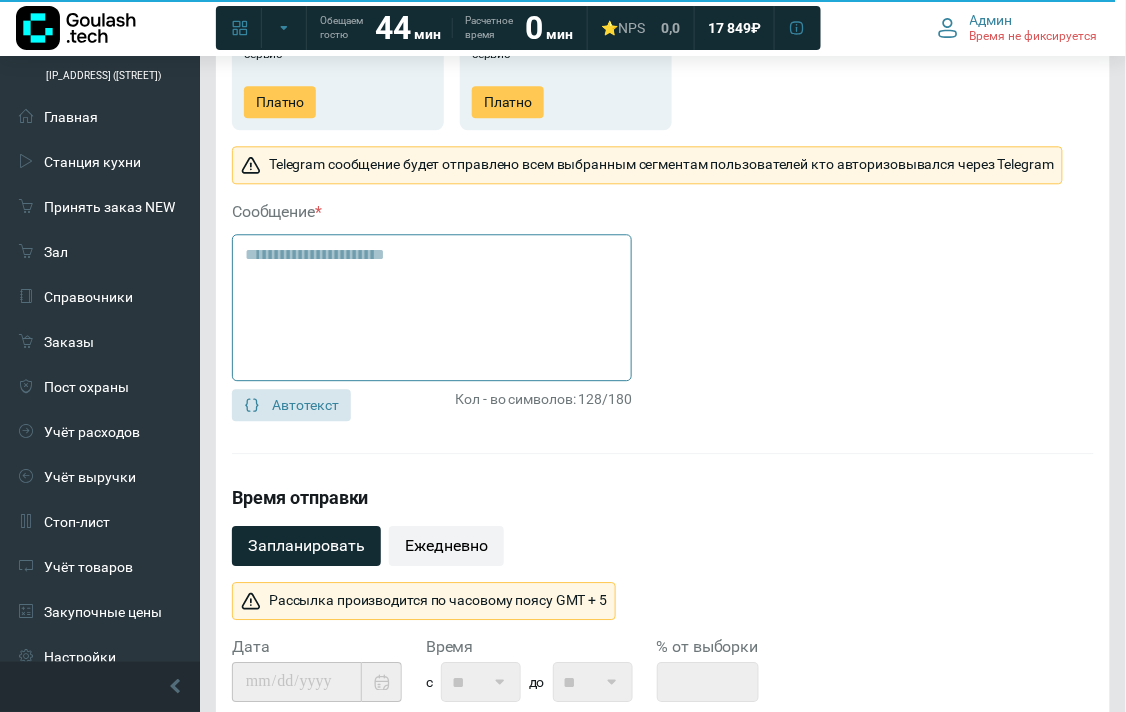 drag, startPoint x: 378, startPoint y: 246, endPoint x: 217, endPoint y: 238, distance: 161.19864 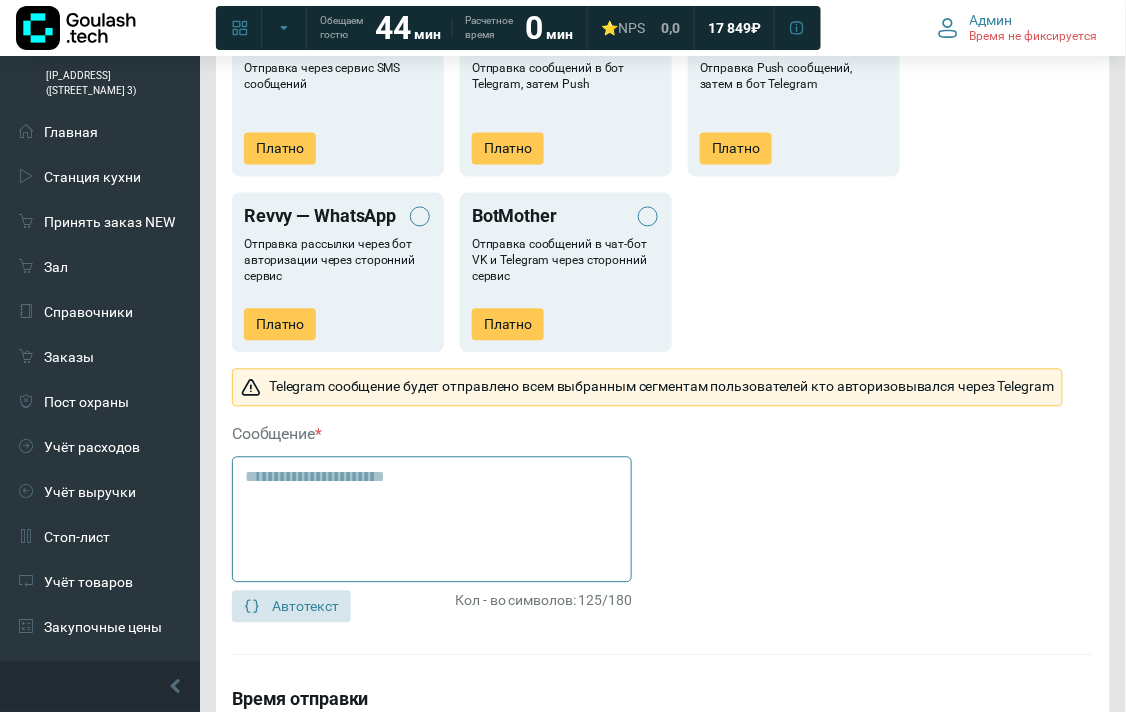 scroll, scrollTop: 1000, scrollLeft: 0, axis: vertical 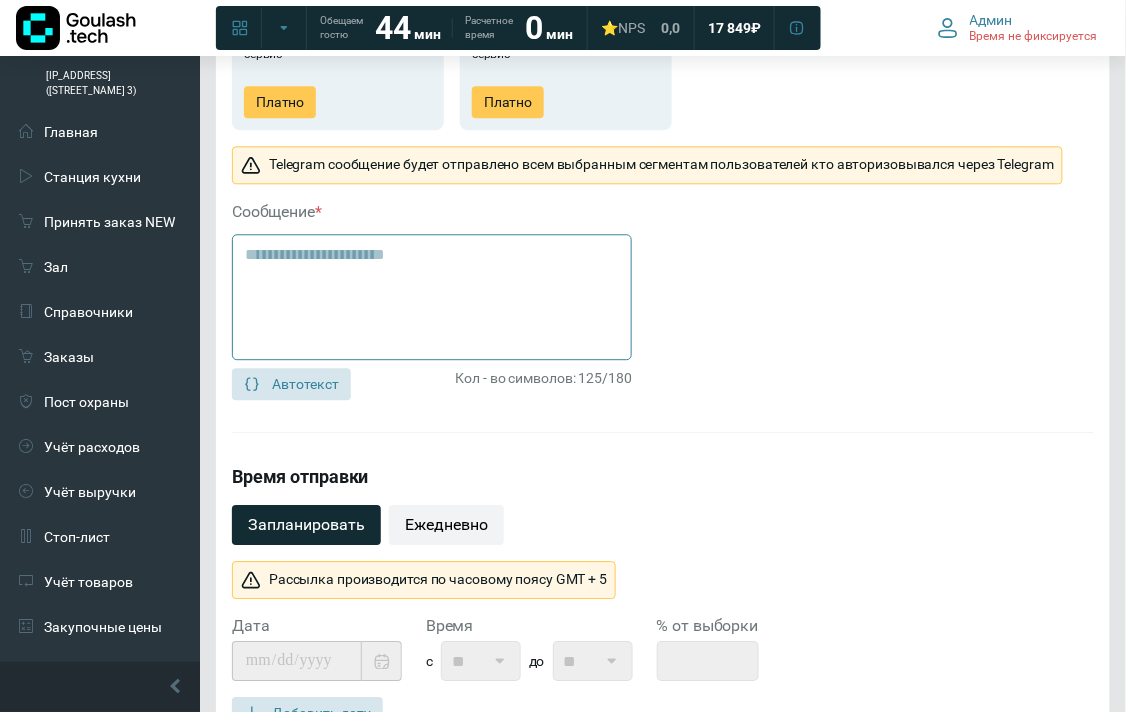 drag, startPoint x: 431, startPoint y: 248, endPoint x: 245, endPoint y: 253, distance: 186.0672 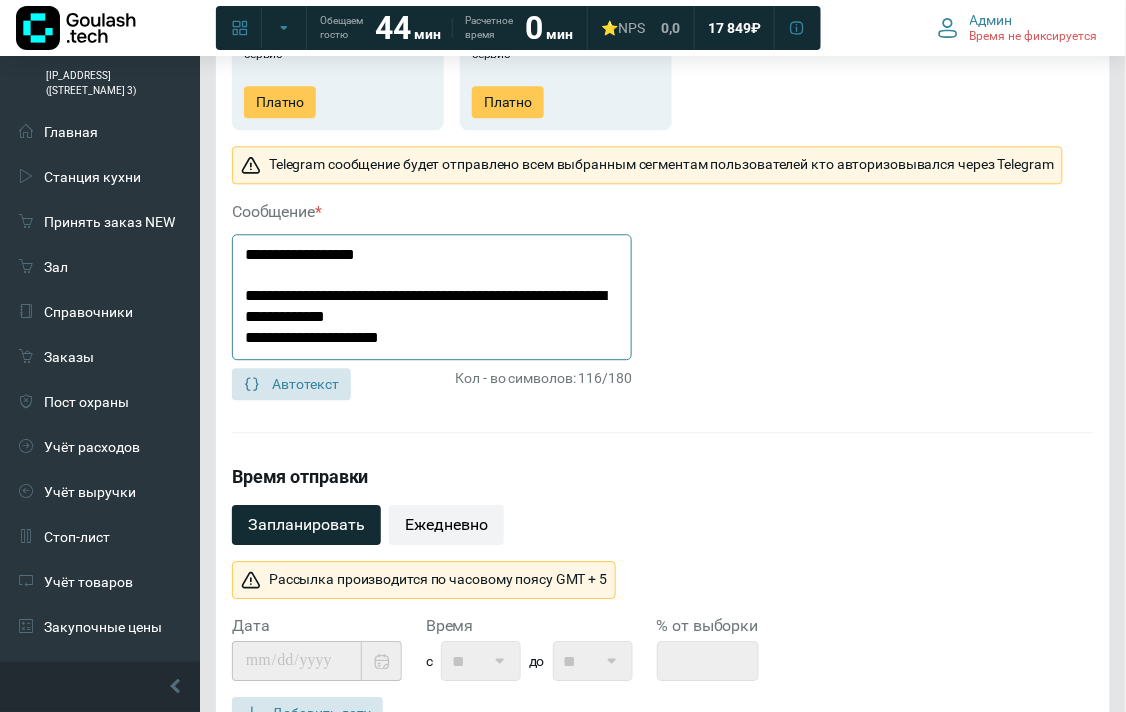 click on "**********" 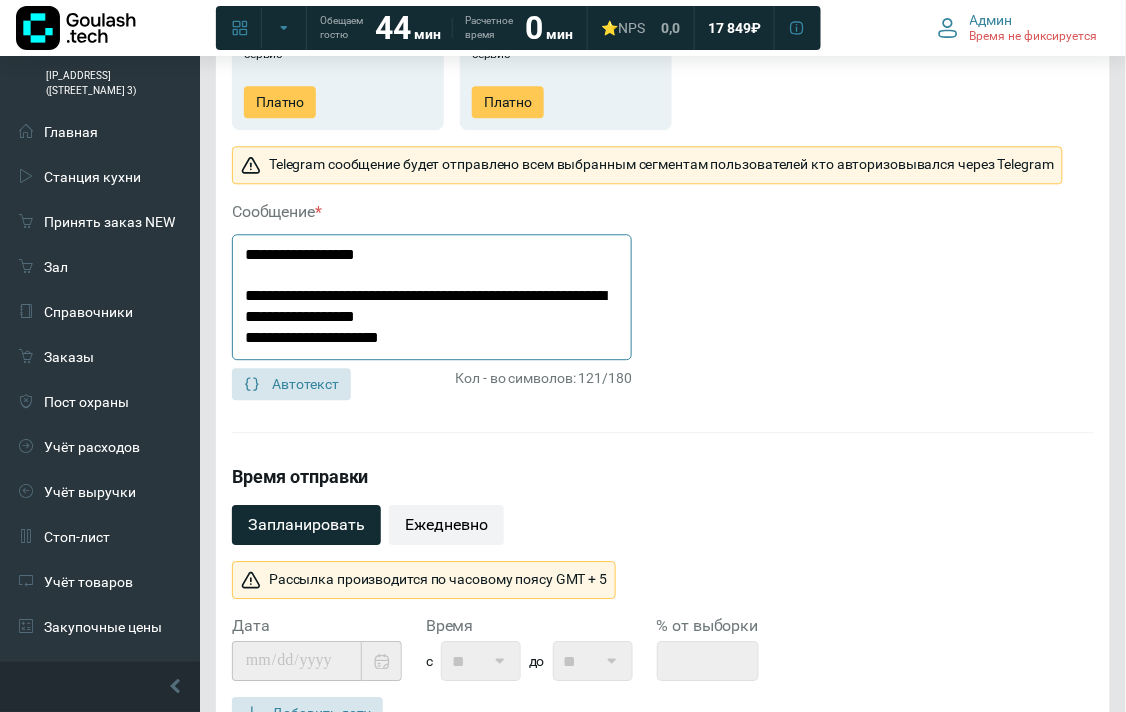 click on "**********" at bounding box center (663, 5) 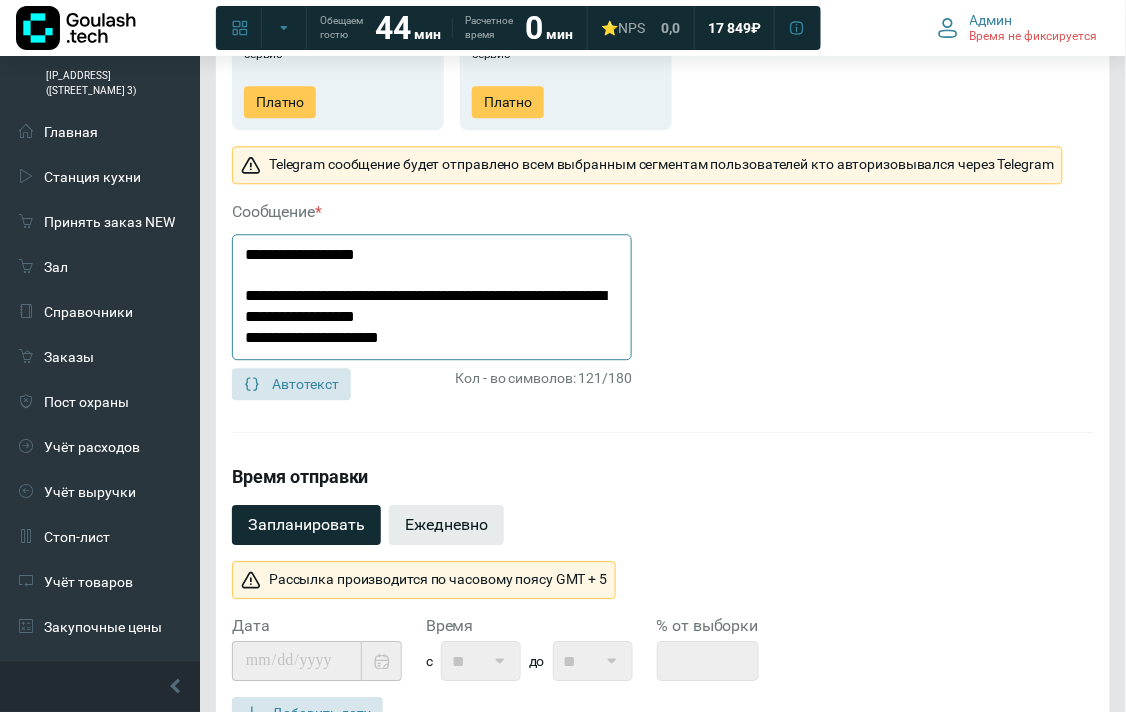 type on "**********" 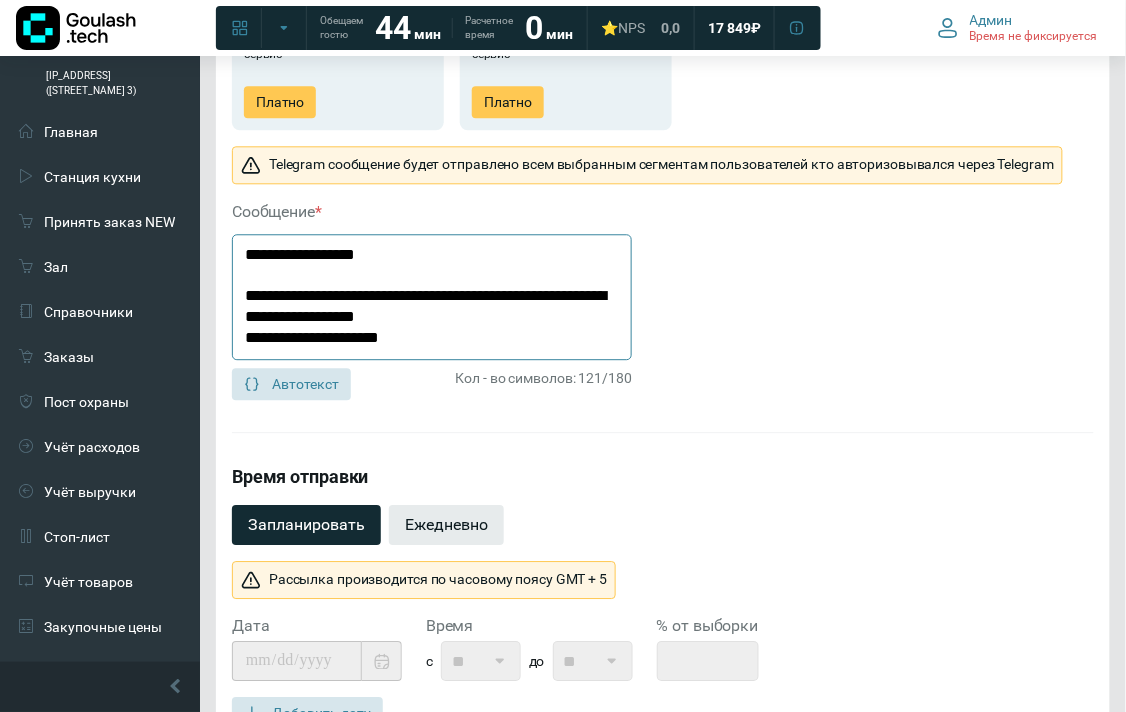 click on "Ежедневно" 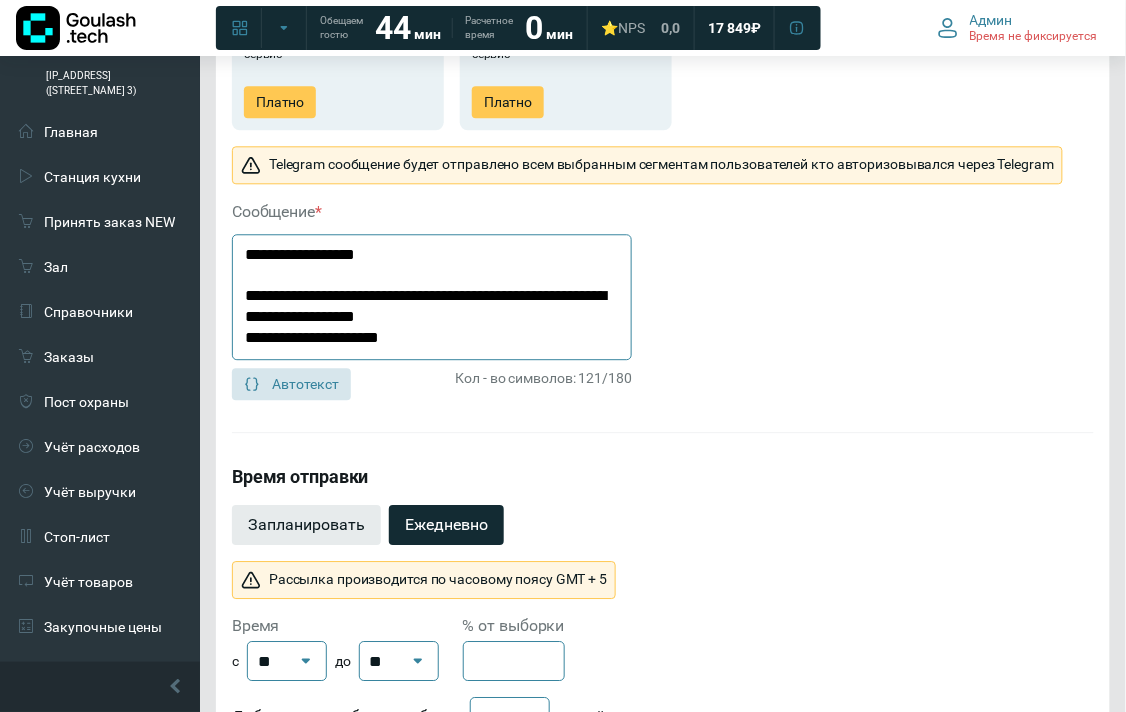 click on "Запланировать" 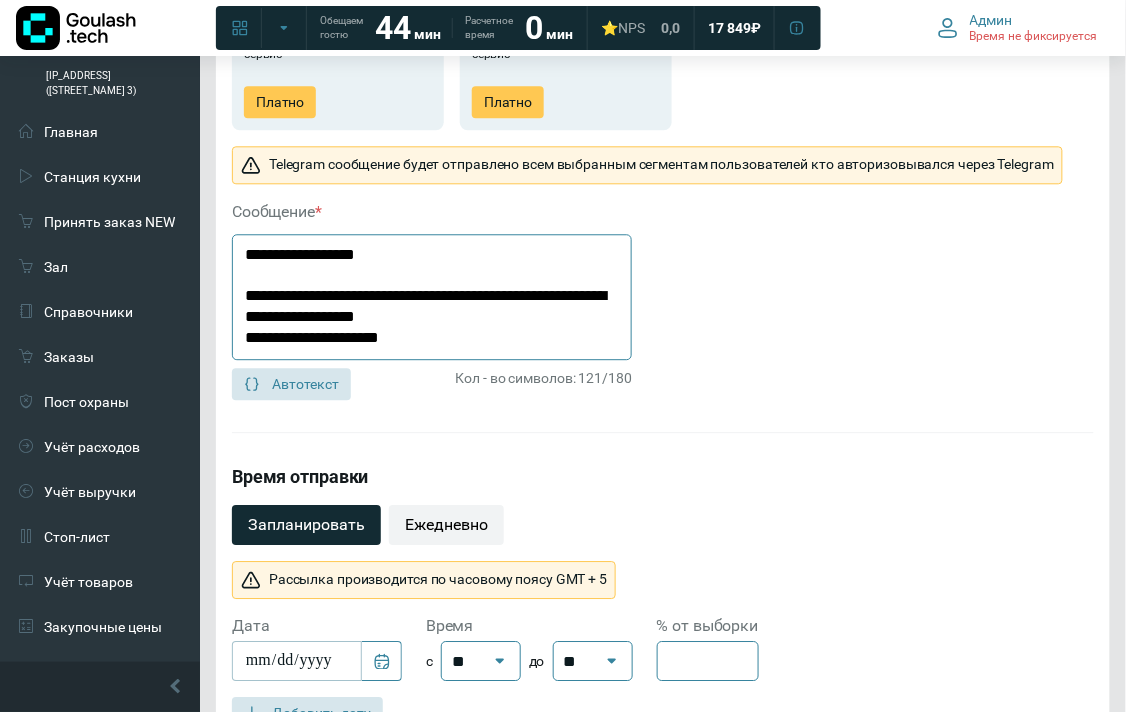 click on "Запланировать" at bounding box center [306, 525] 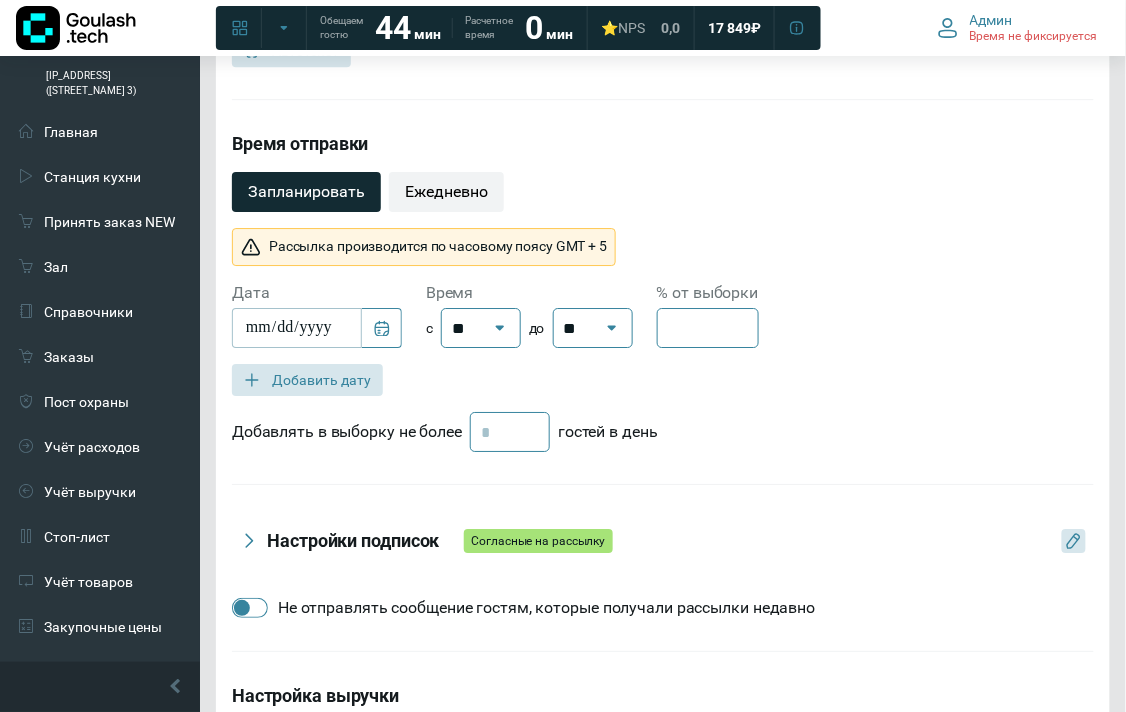 scroll, scrollTop: 1444, scrollLeft: 0, axis: vertical 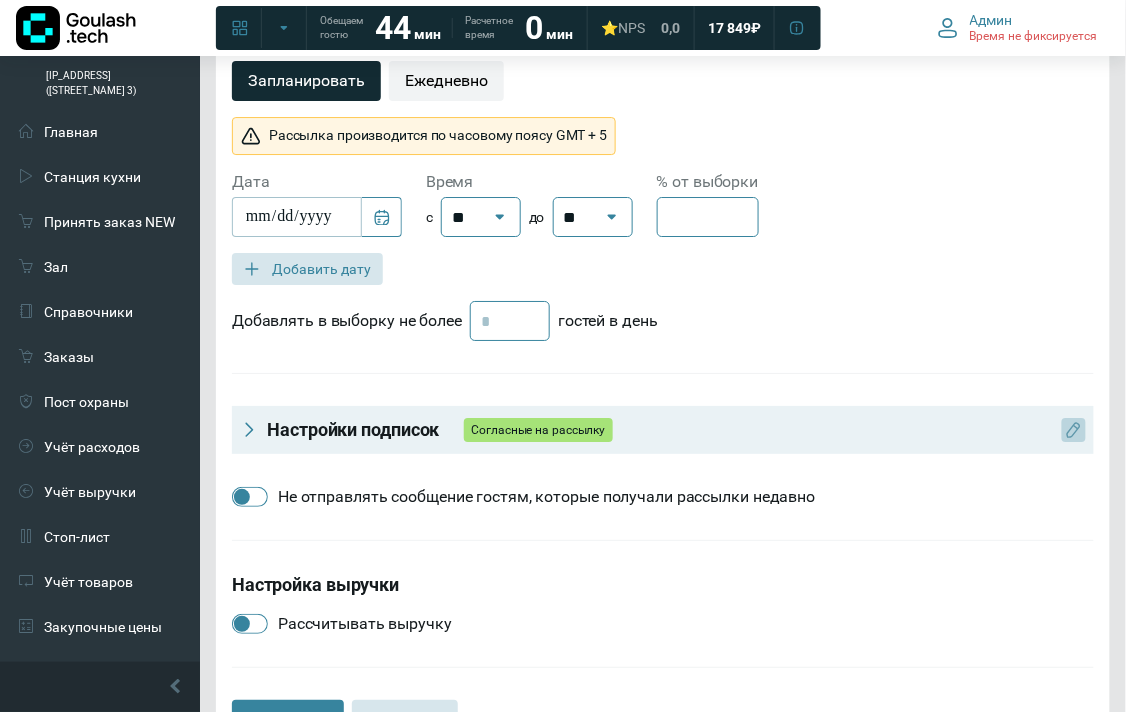 click at bounding box center (1074, 430) 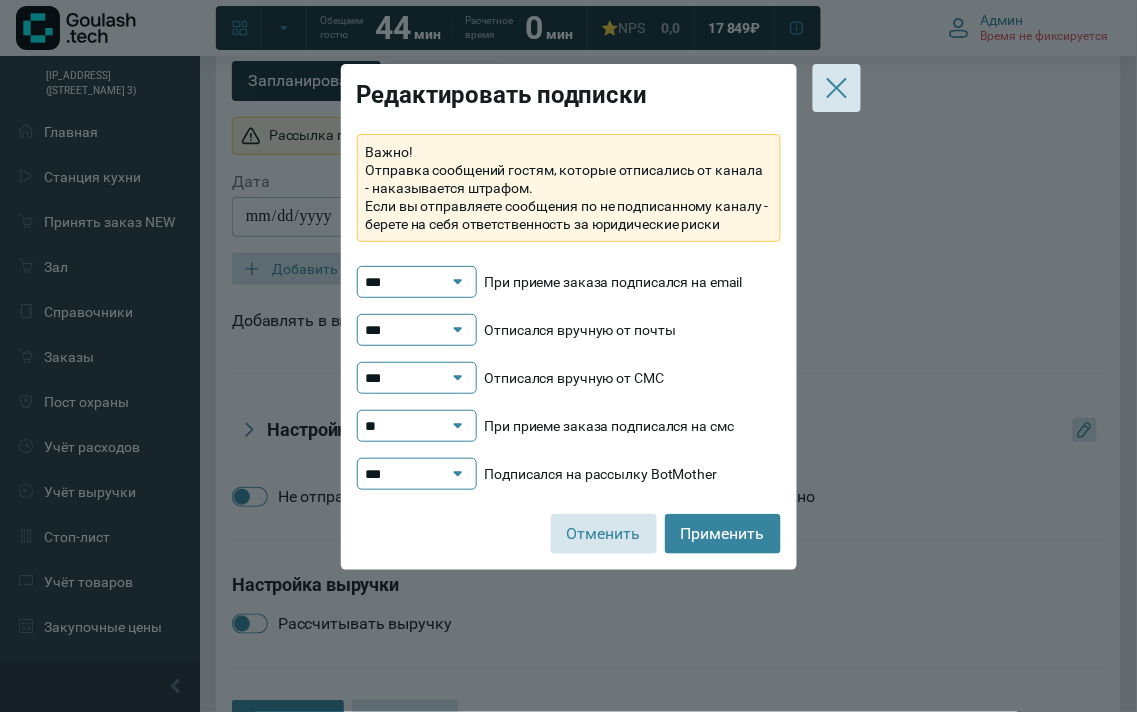 click on "***" at bounding box center (407, 378) 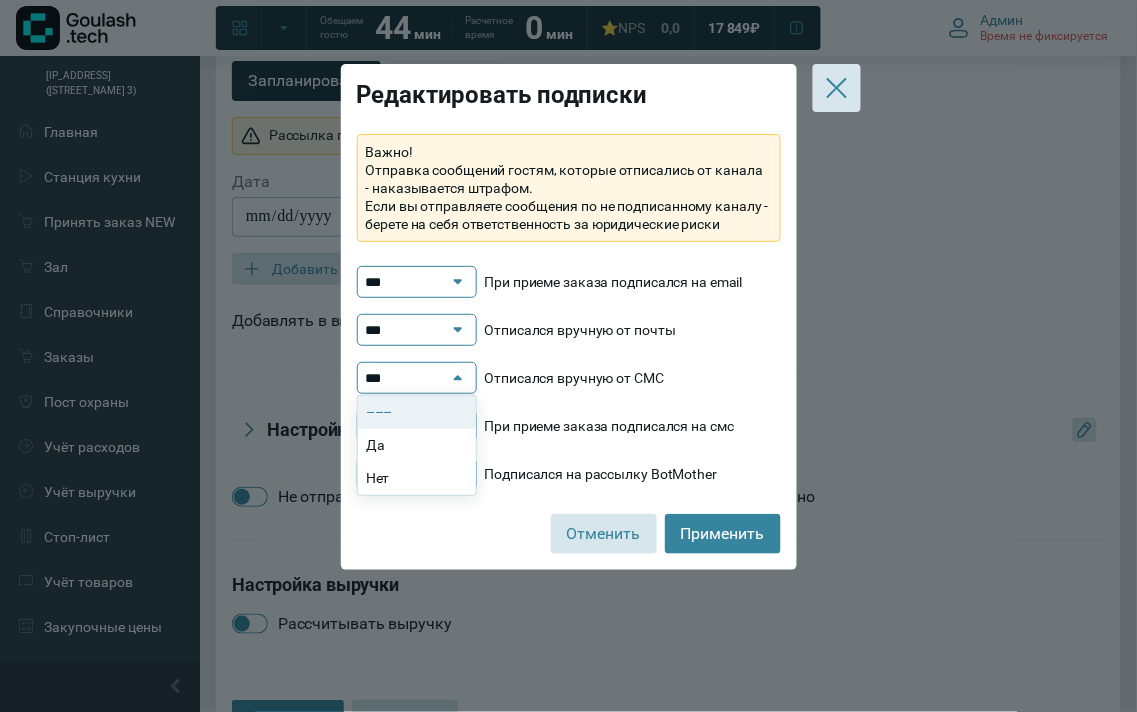click on "–––" 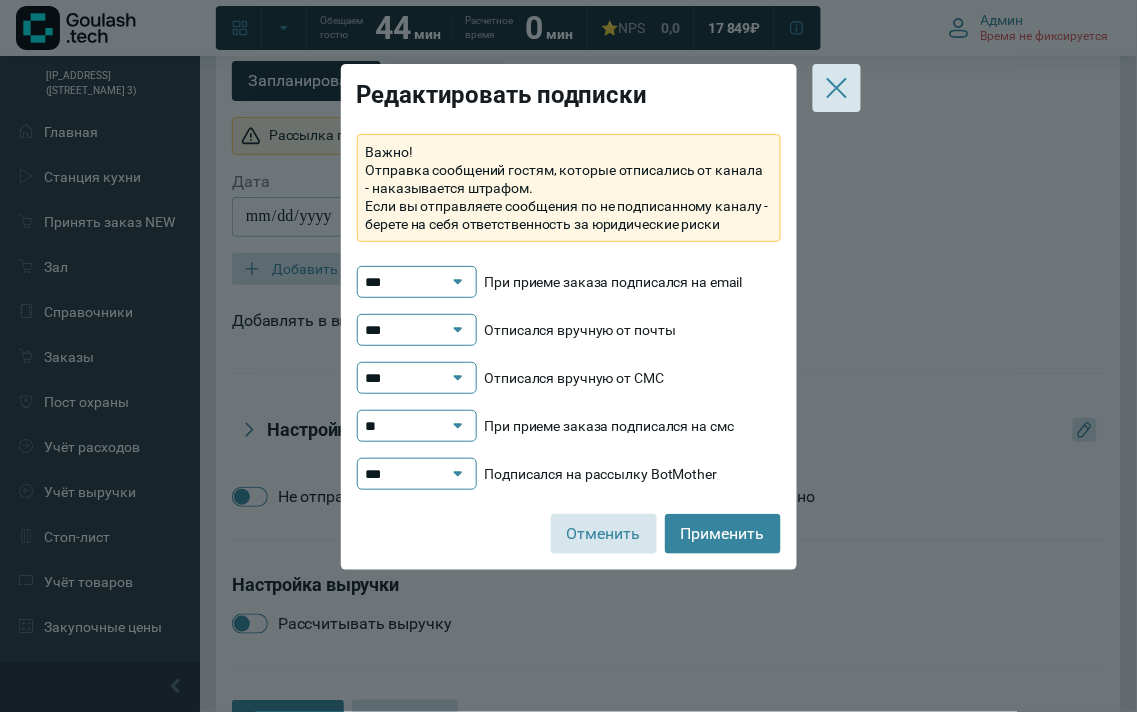 click on "**" at bounding box center [407, 426] 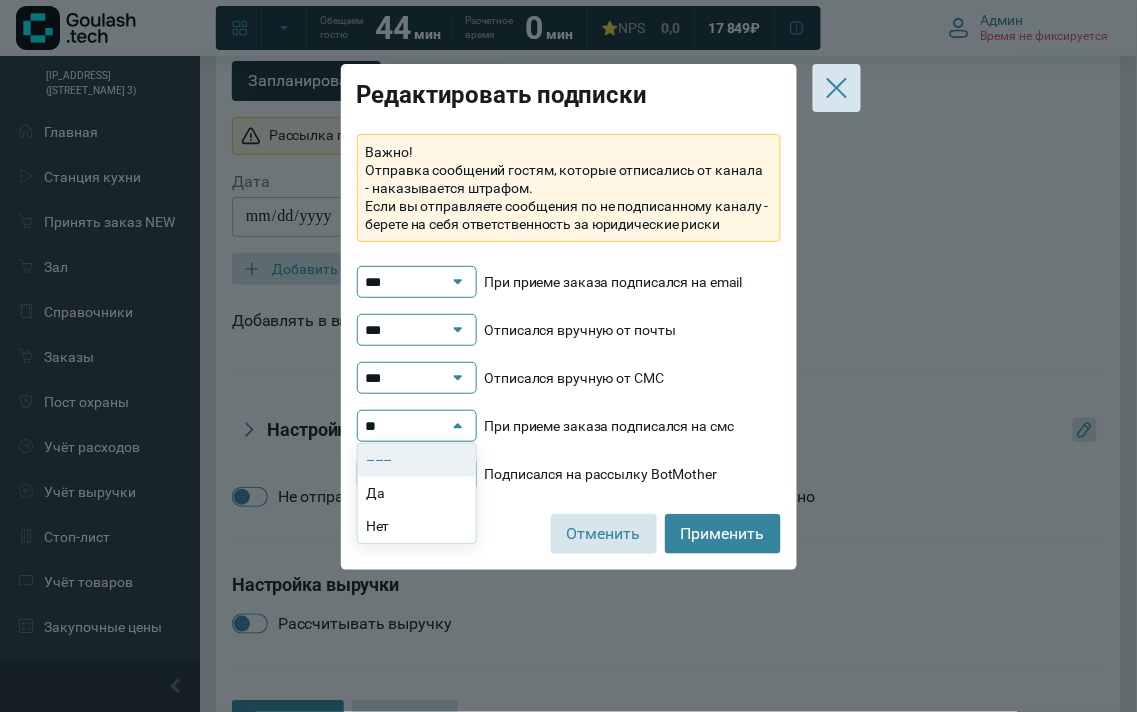 click on "–––" 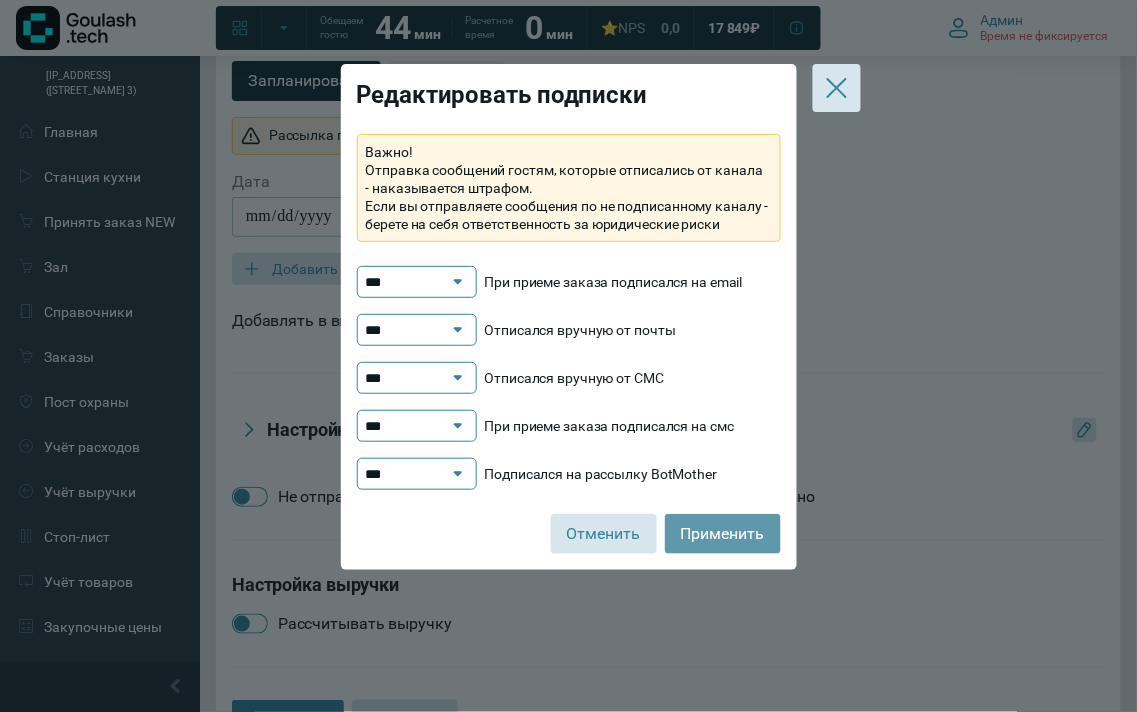 click on "Применить" at bounding box center (723, 534) 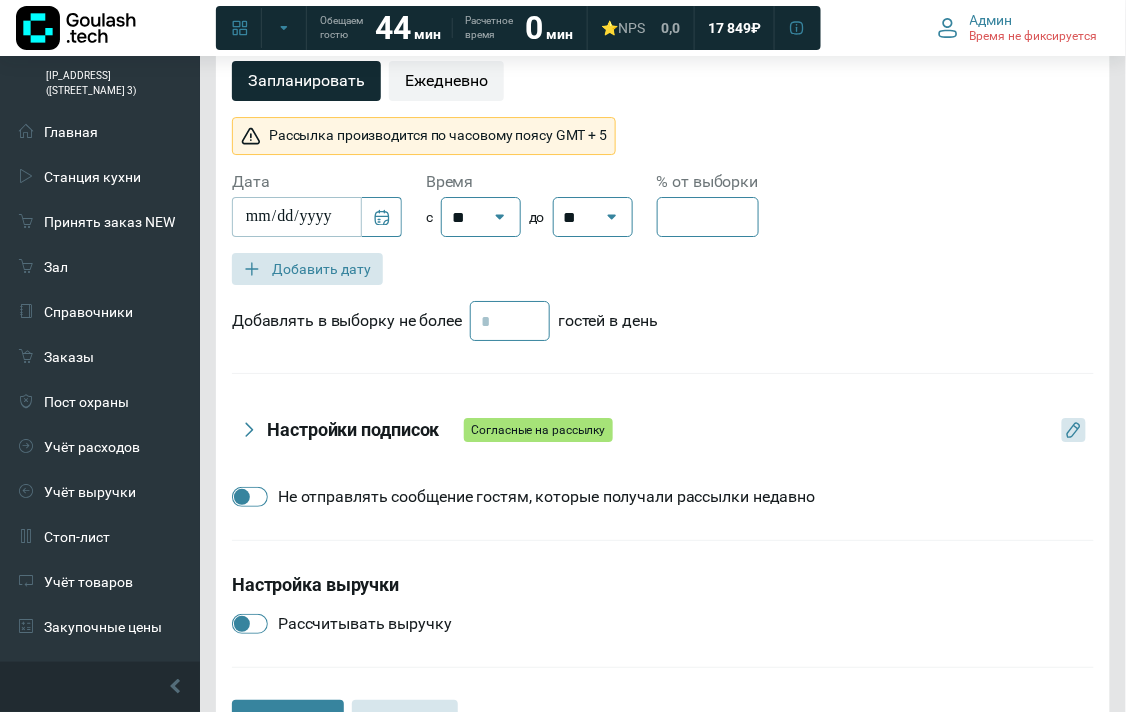 scroll, scrollTop: 1505, scrollLeft: 0, axis: vertical 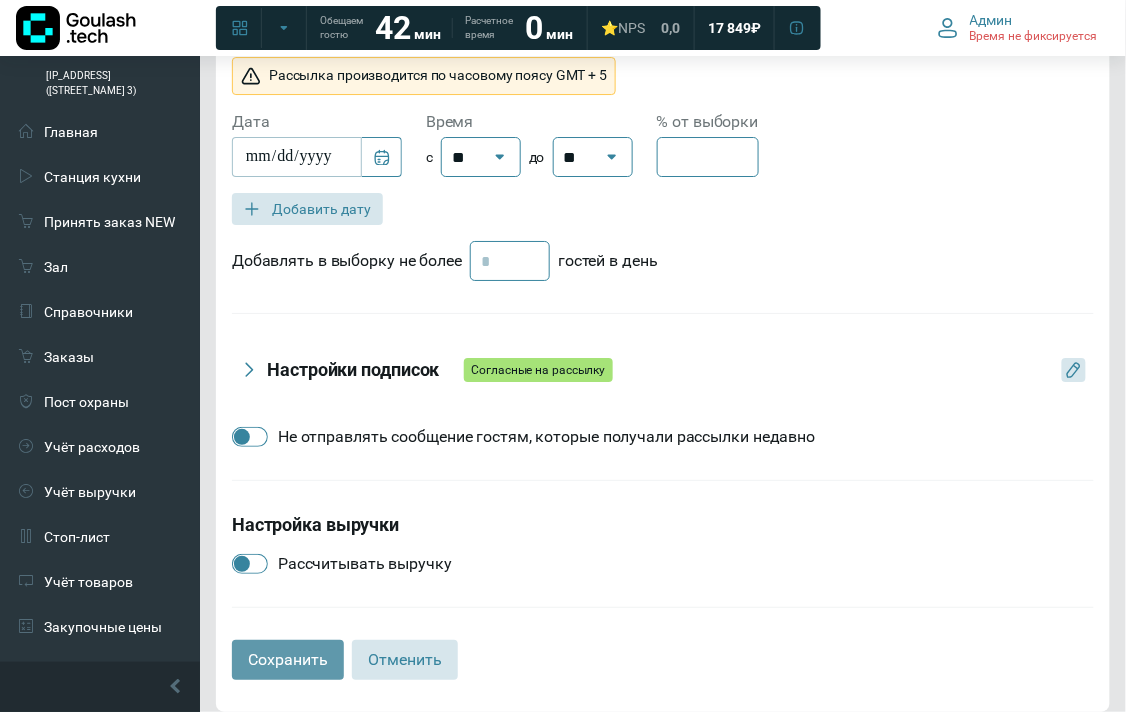 click on "Сохранить" at bounding box center [288, 660] 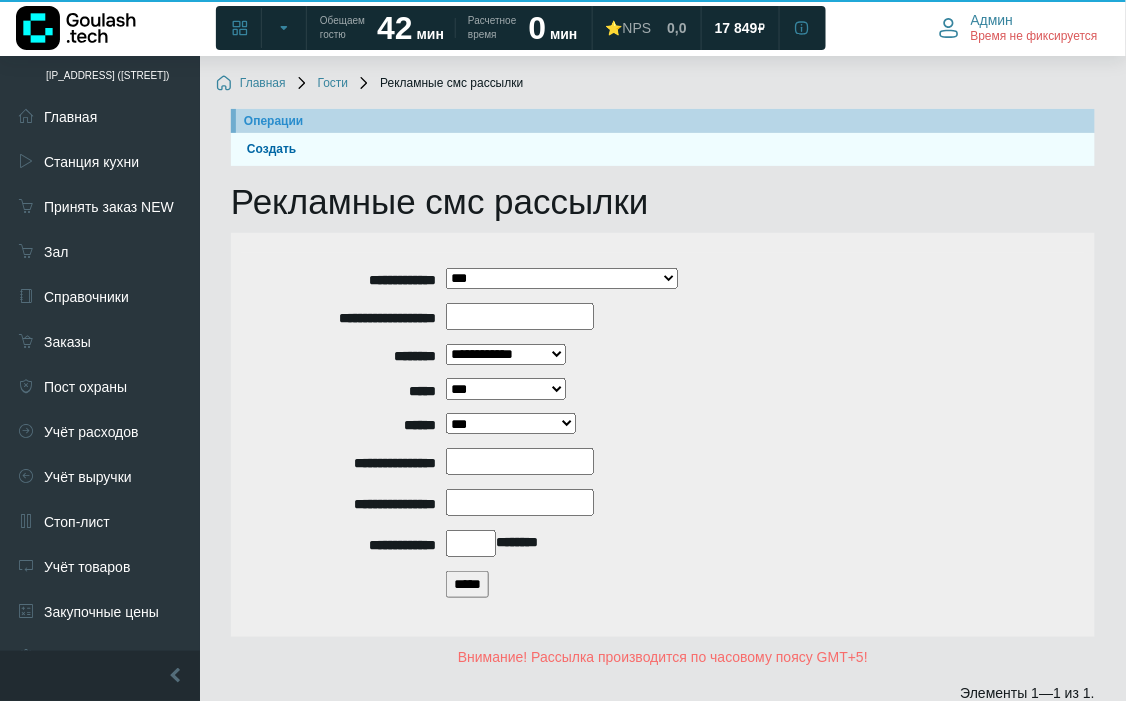 scroll, scrollTop: 263, scrollLeft: 0, axis: vertical 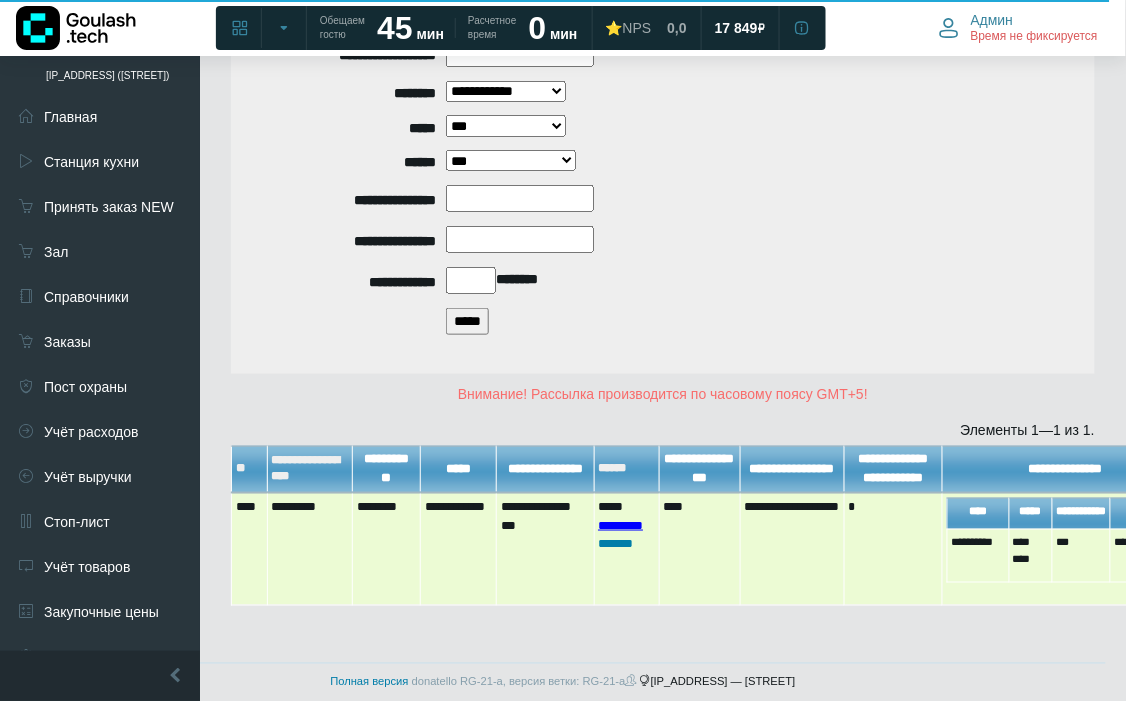 click on "*********" at bounding box center (620, 525) 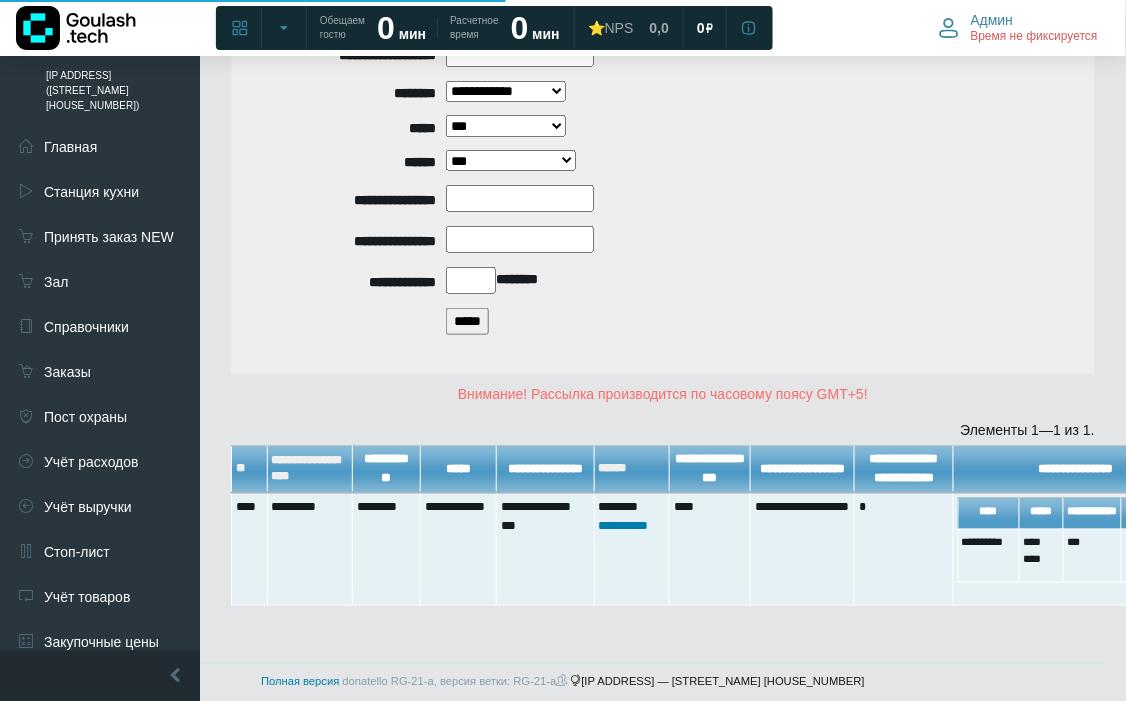 scroll, scrollTop: 263, scrollLeft: 0, axis: vertical 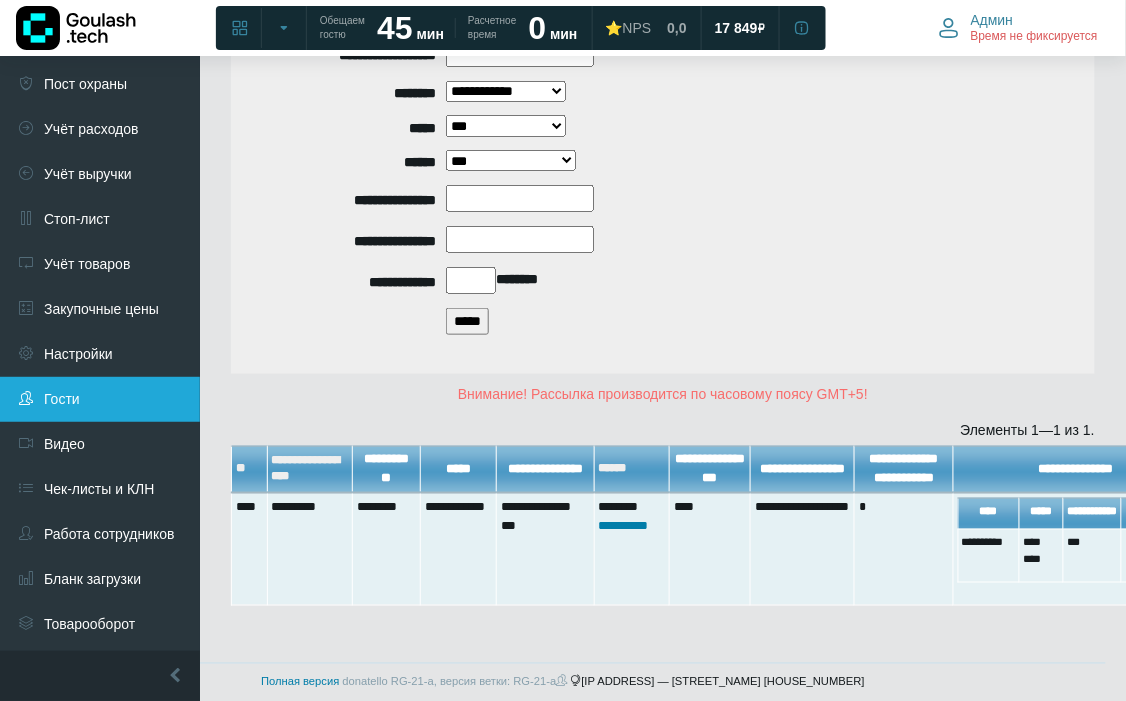 click on "Гости" at bounding box center [100, 399] 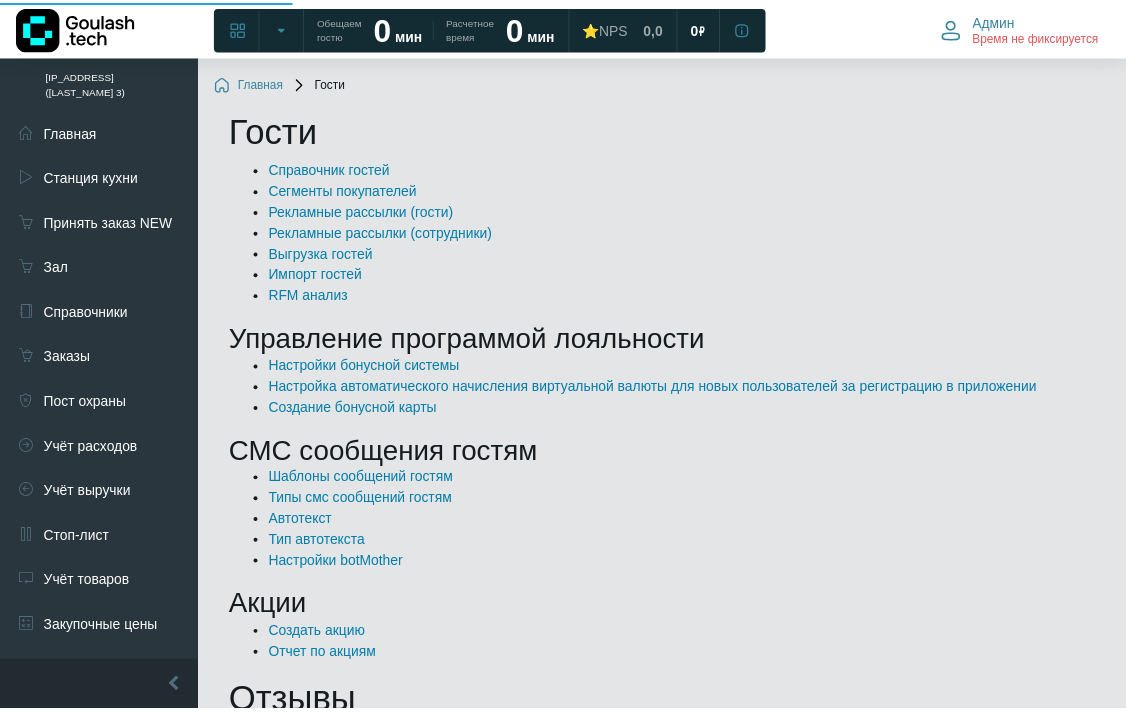 scroll, scrollTop: 0, scrollLeft: 0, axis: both 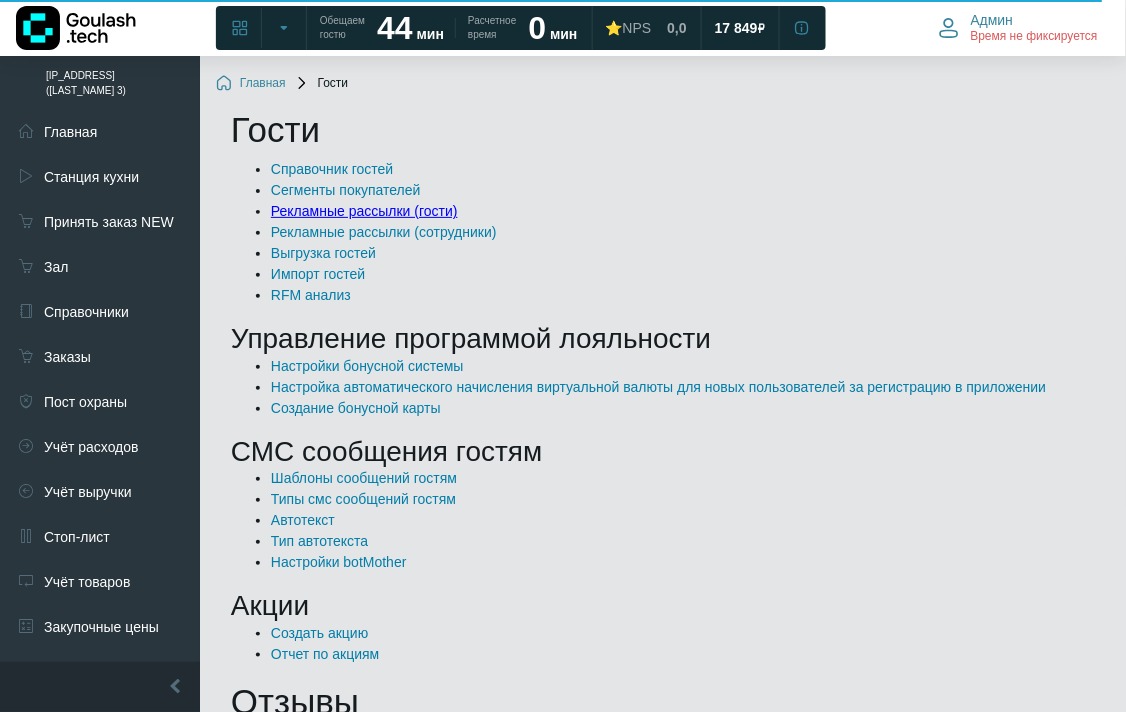 click on "Рекламные рассылки (гости)" at bounding box center [364, 211] 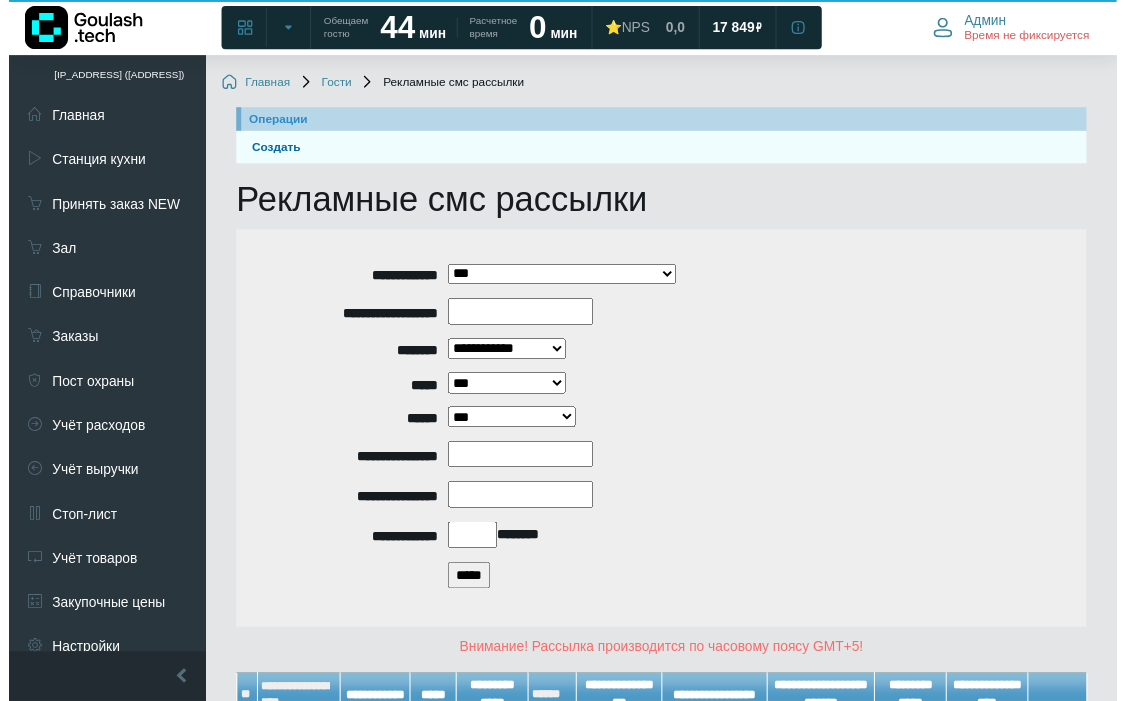scroll, scrollTop: 111, scrollLeft: 0, axis: vertical 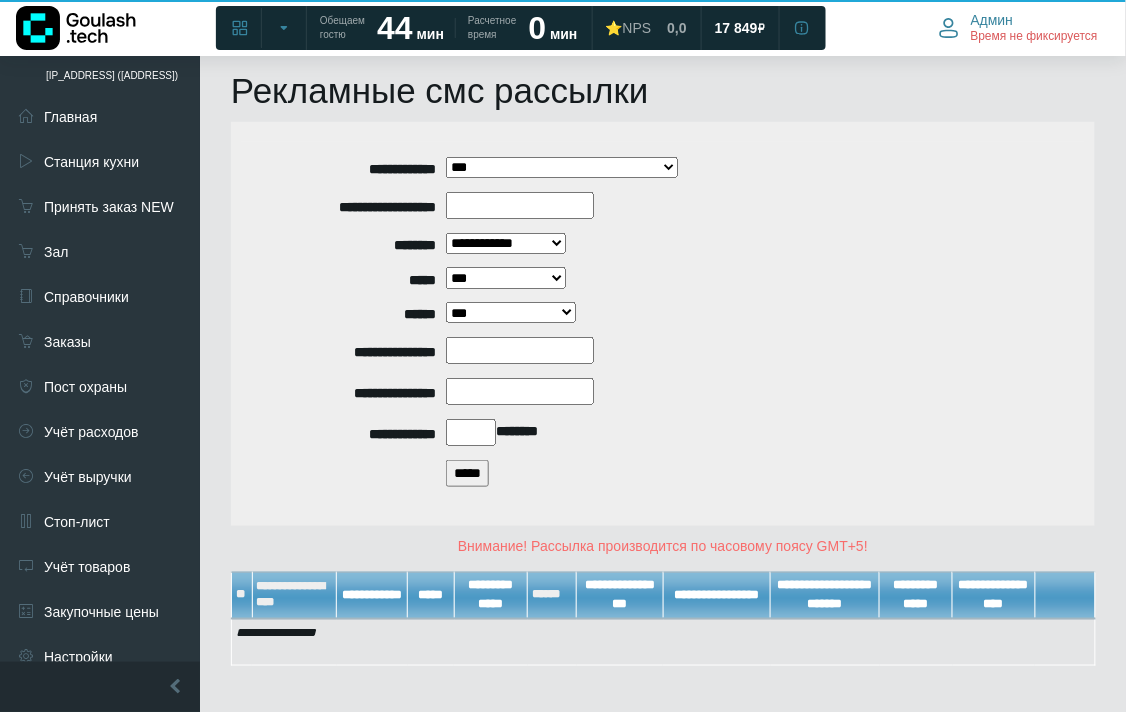 click on "*****" at bounding box center (467, 473) 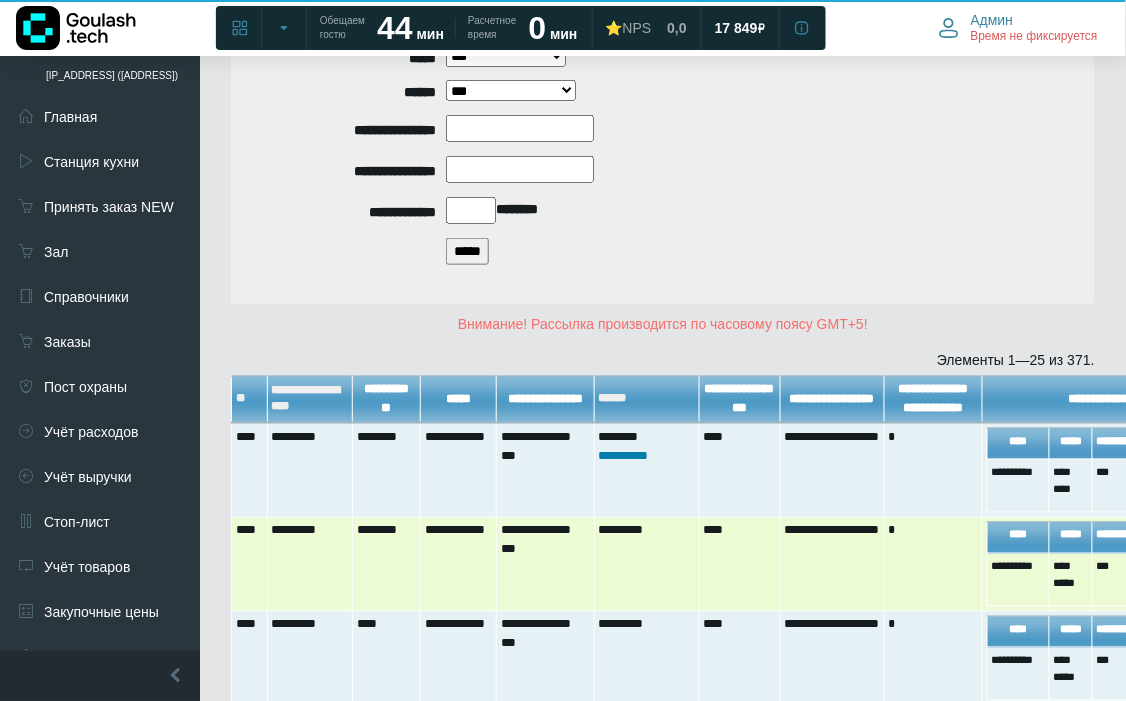 scroll, scrollTop: 444, scrollLeft: 0, axis: vertical 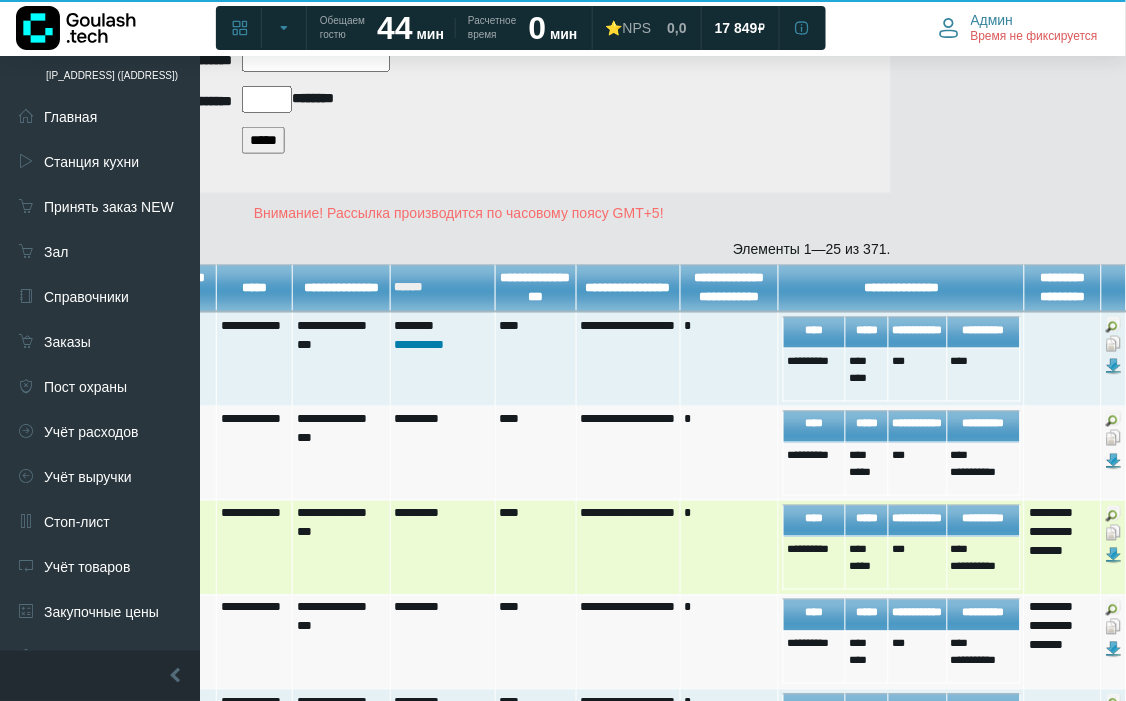 click at bounding box center (1114, 533) 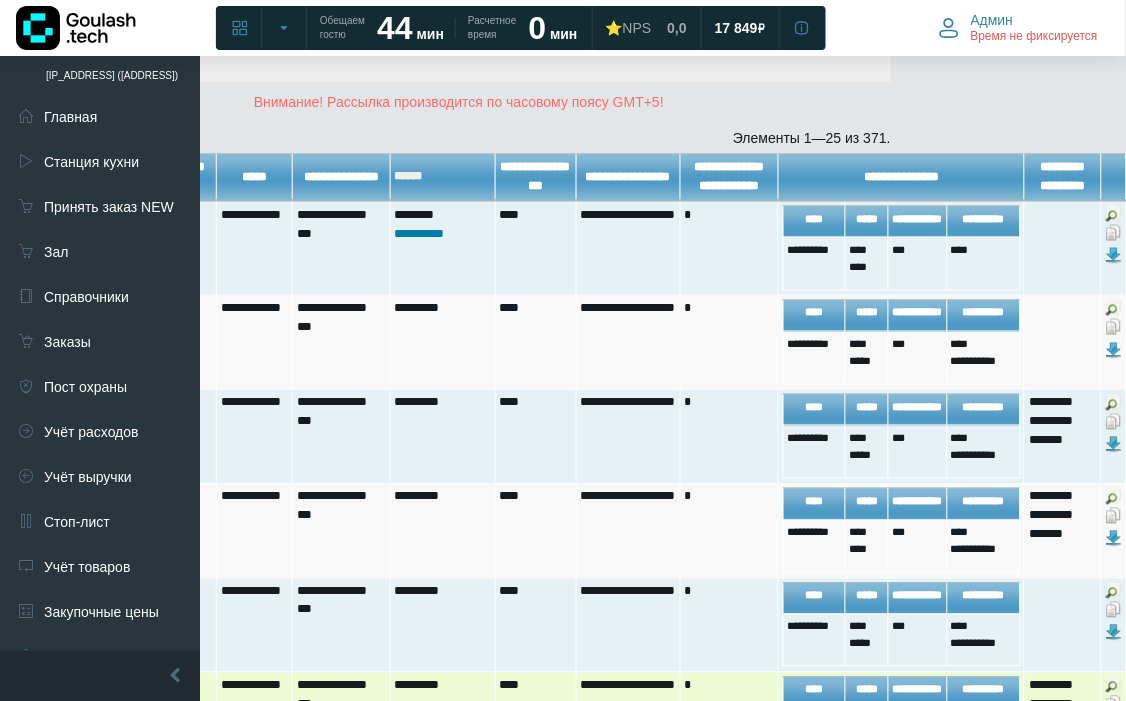 scroll, scrollTop: 777, scrollLeft: 204, axis: both 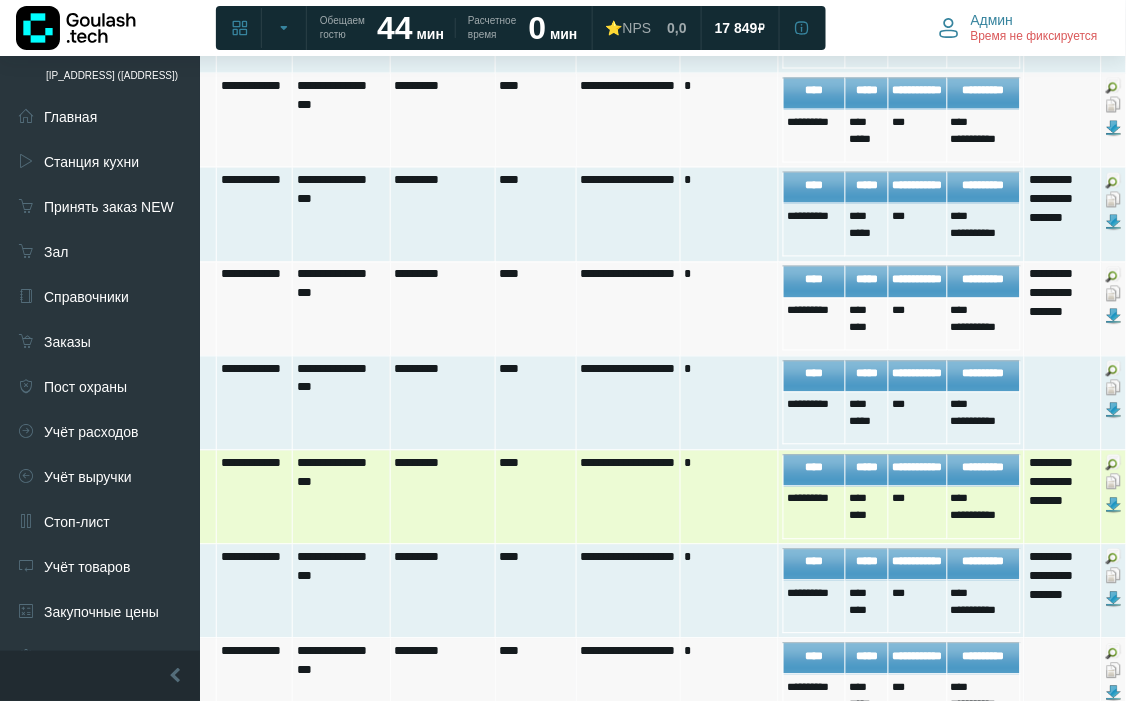 click at bounding box center [1114, 482] 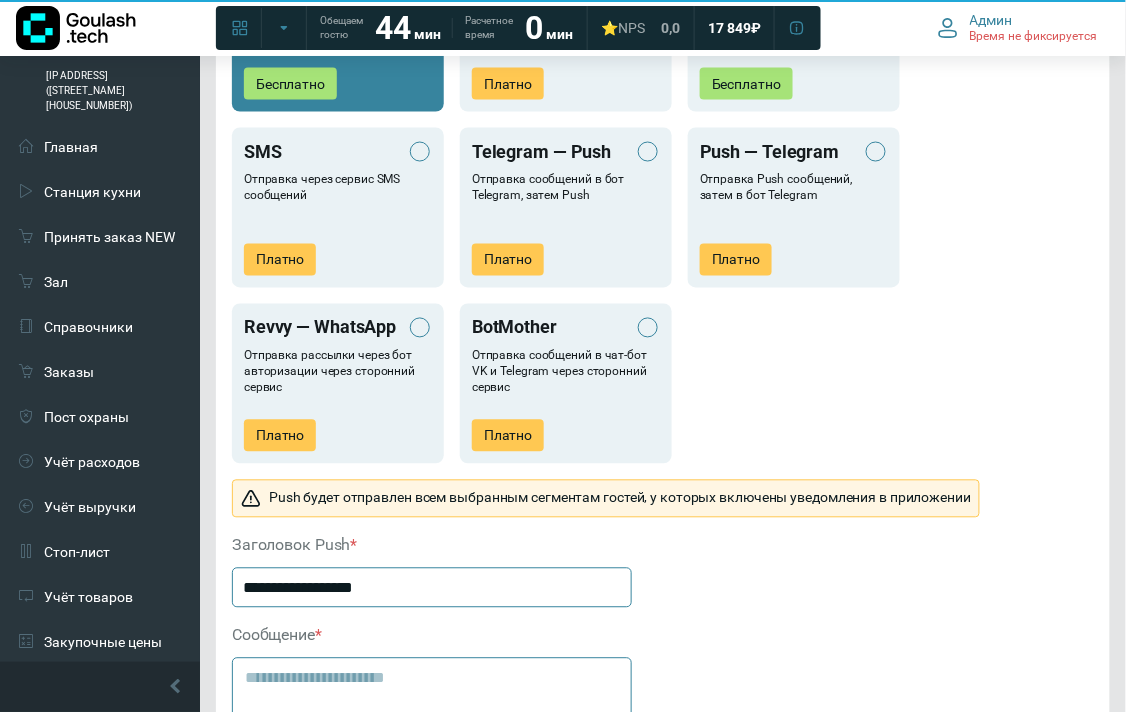 scroll, scrollTop: 1111, scrollLeft: 0, axis: vertical 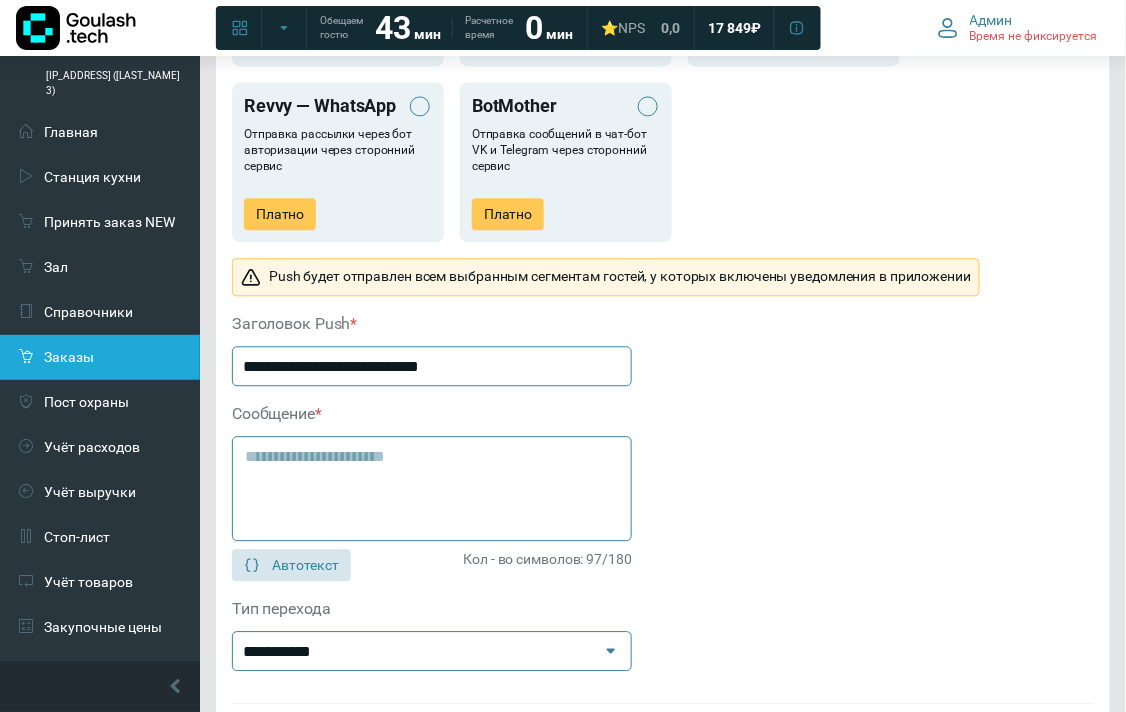 drag, startPoint x: 445, startPoint y: 368, endPoint x: 118, endPoint y: 350, distance: 327.49503 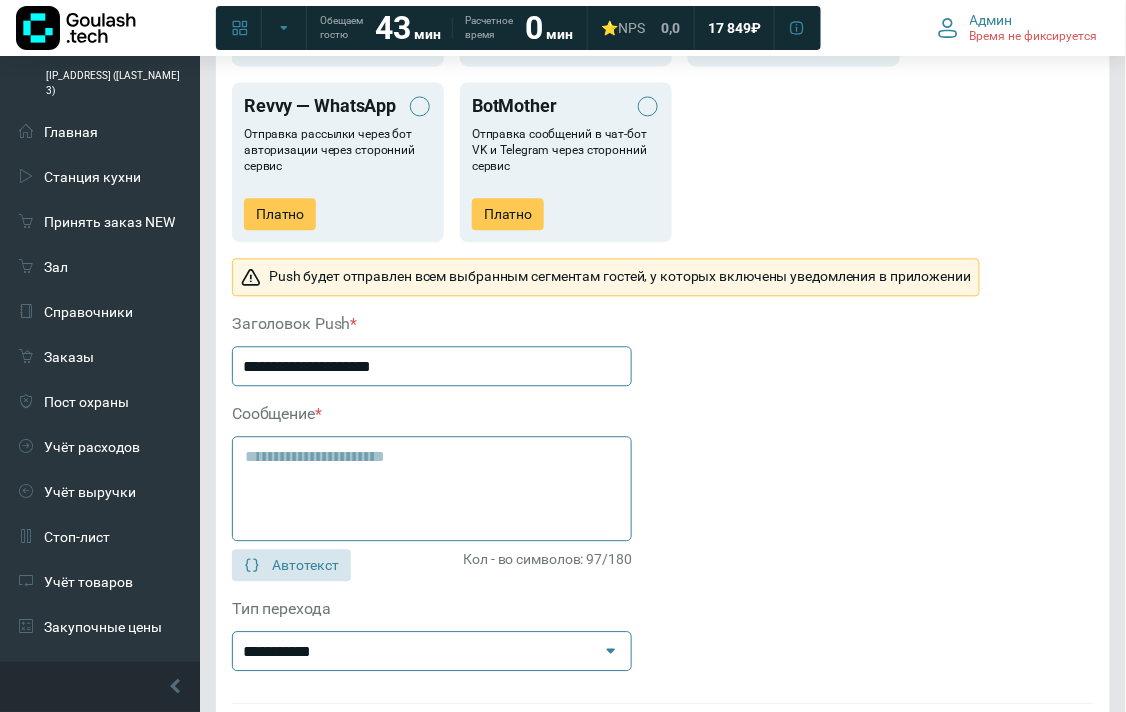 type on "**********" 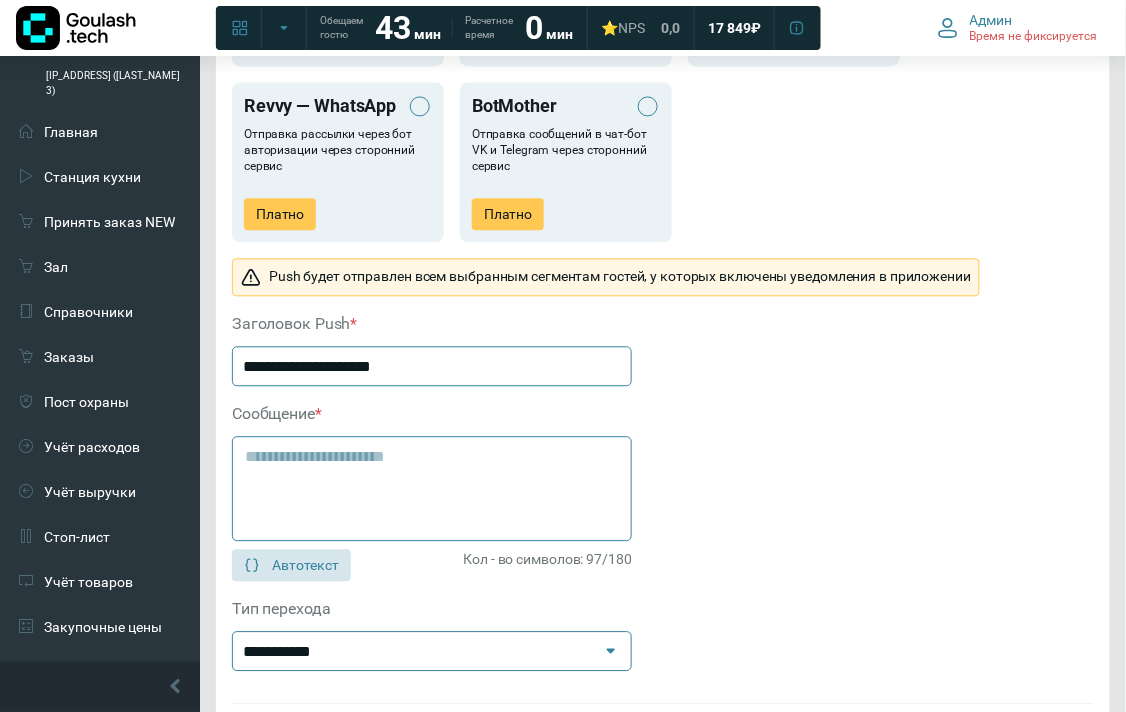 drag, startPoint x: 396, startPoint y: 450, endPoint x: 236, endPoint y: 454, distance: 160.04999 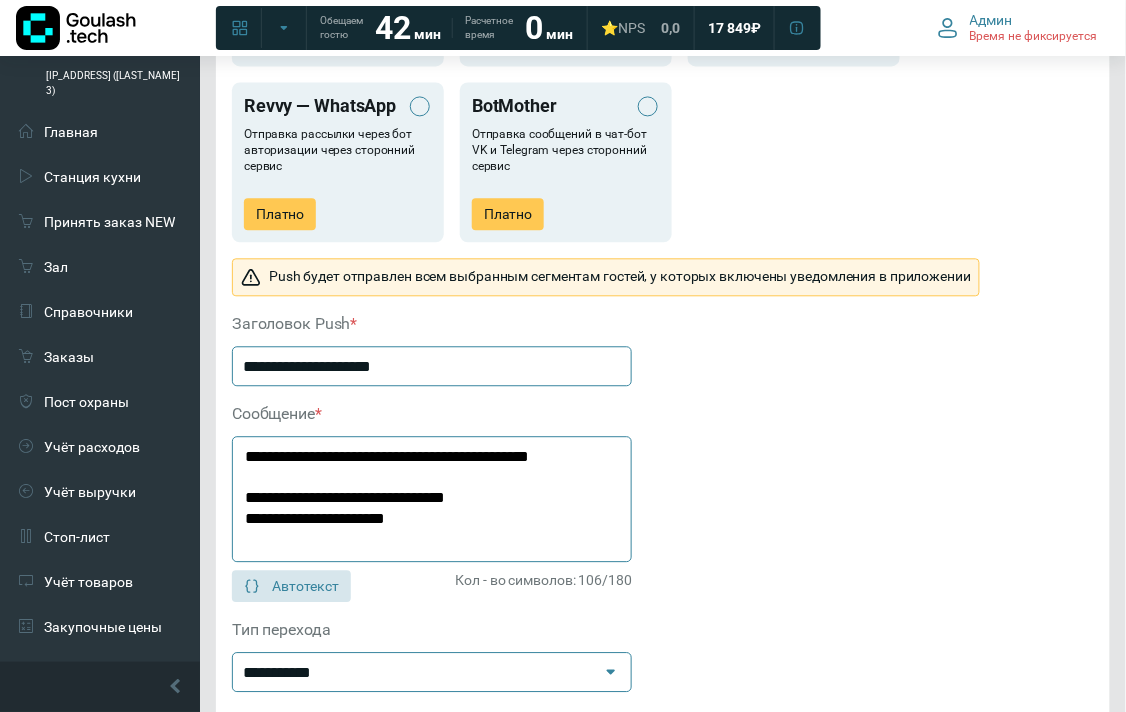 scroll, scrollTop: 1222, scrollLeft: 0, axis: vertical 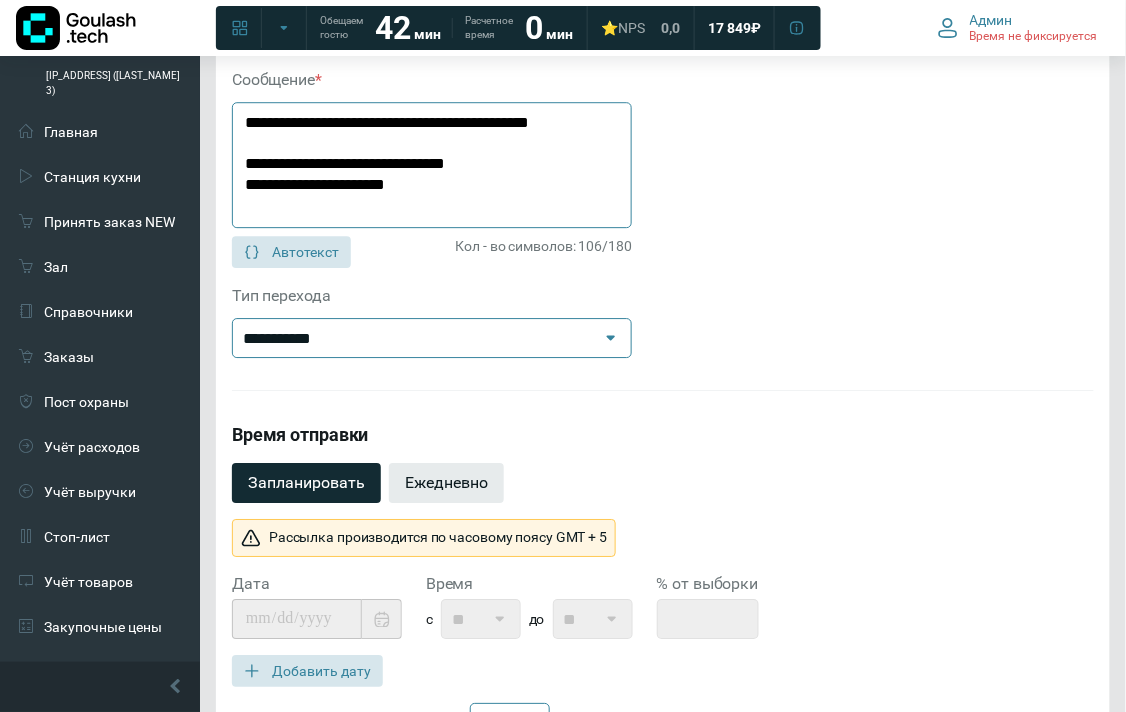 type on "**********" 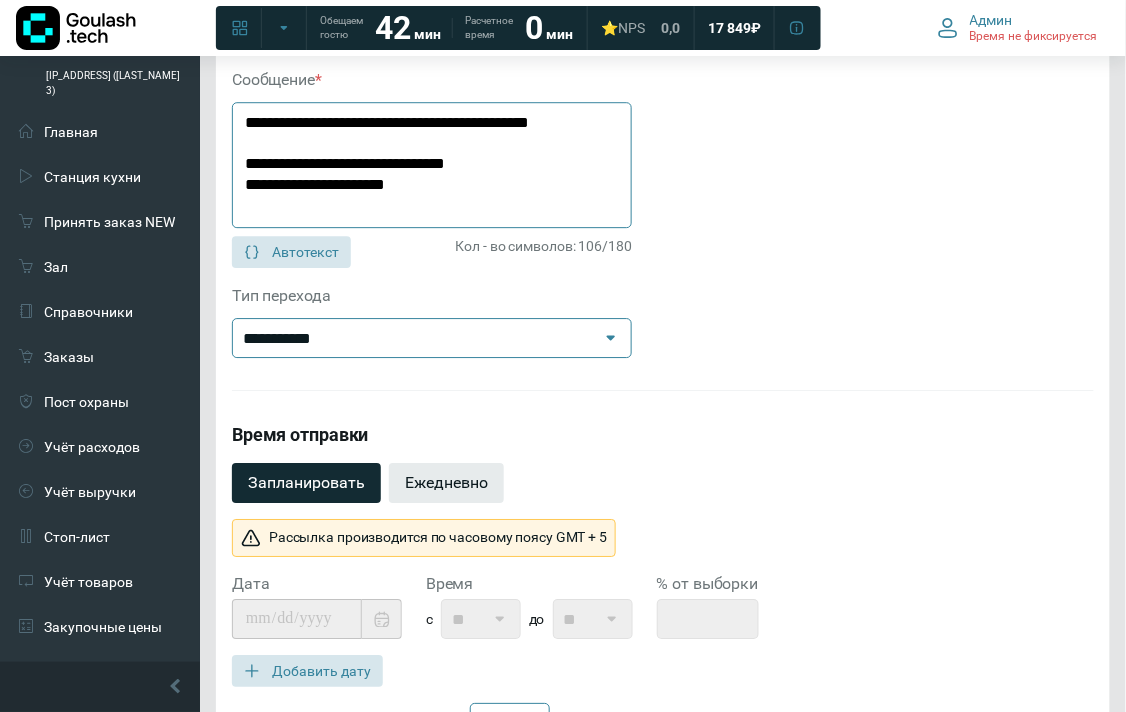 click on "Ежедневно" at bounding box center [446, 483] 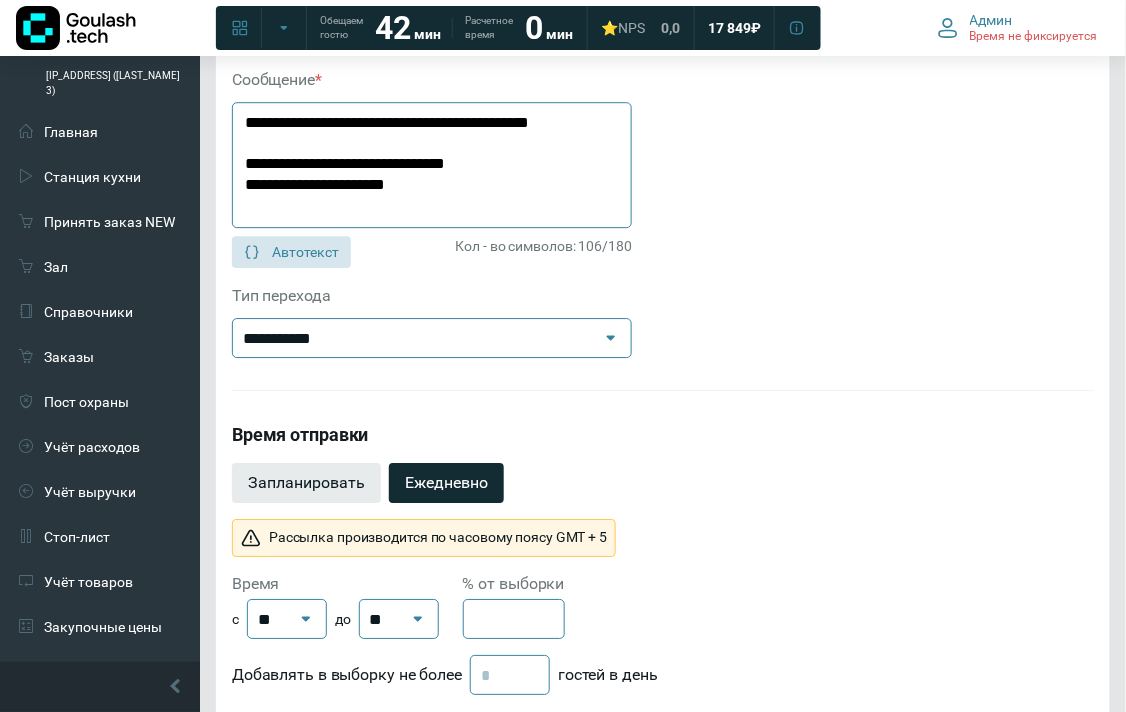 click on "Запланировать" at bounding box center (306, 483) 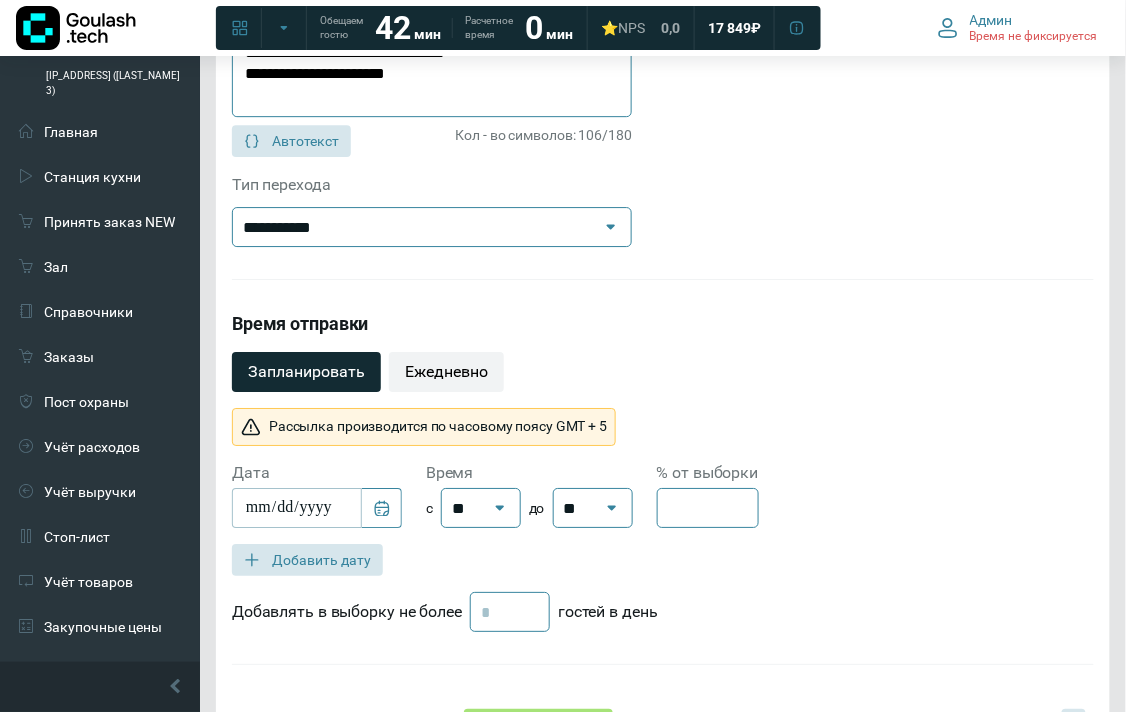 scroll, scrollTop: 1444, scrollLeft: 0, axis: vertical 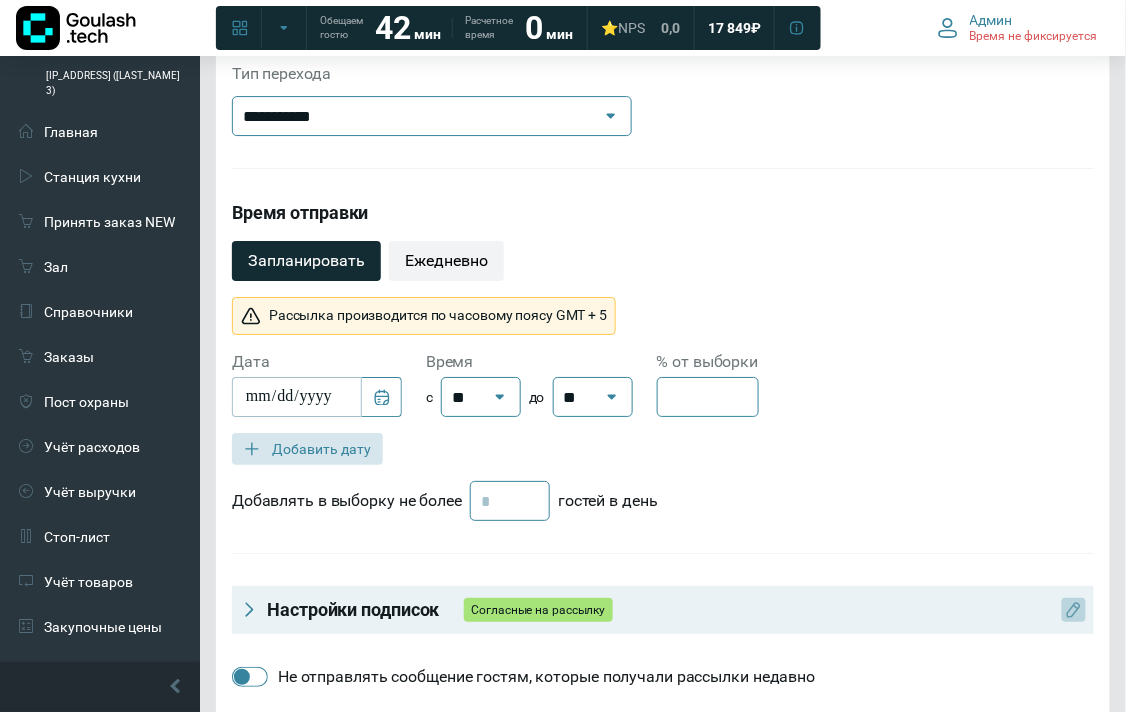 click 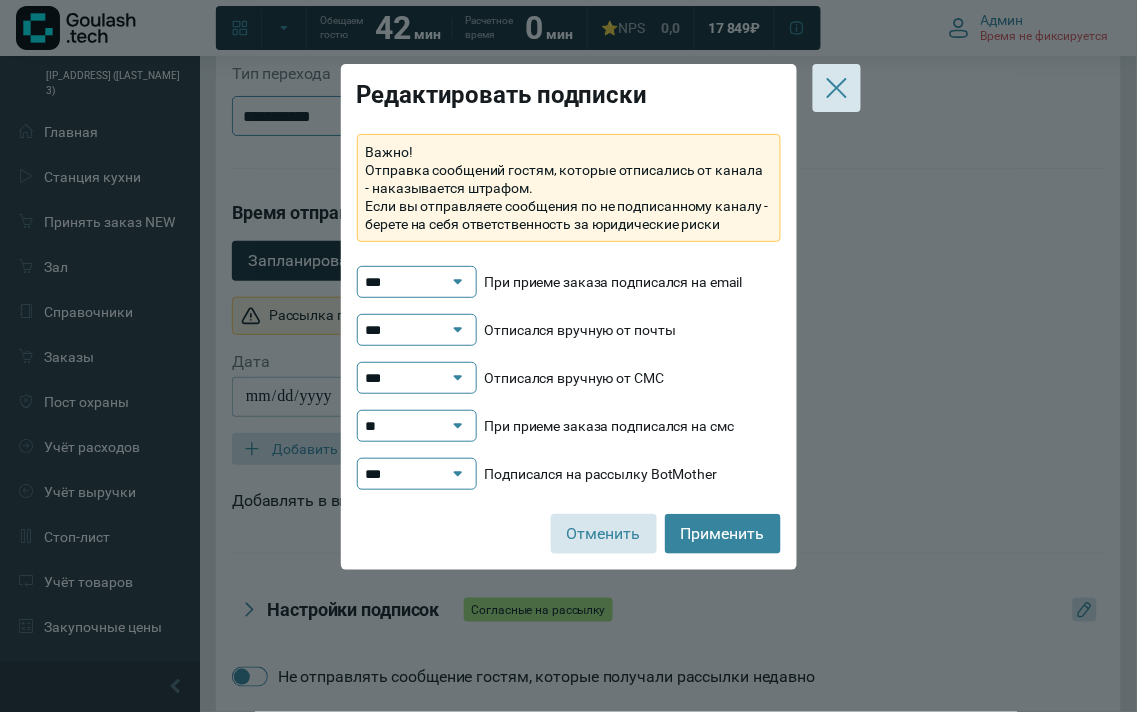 click on "***" at bounding box center [407, 378] 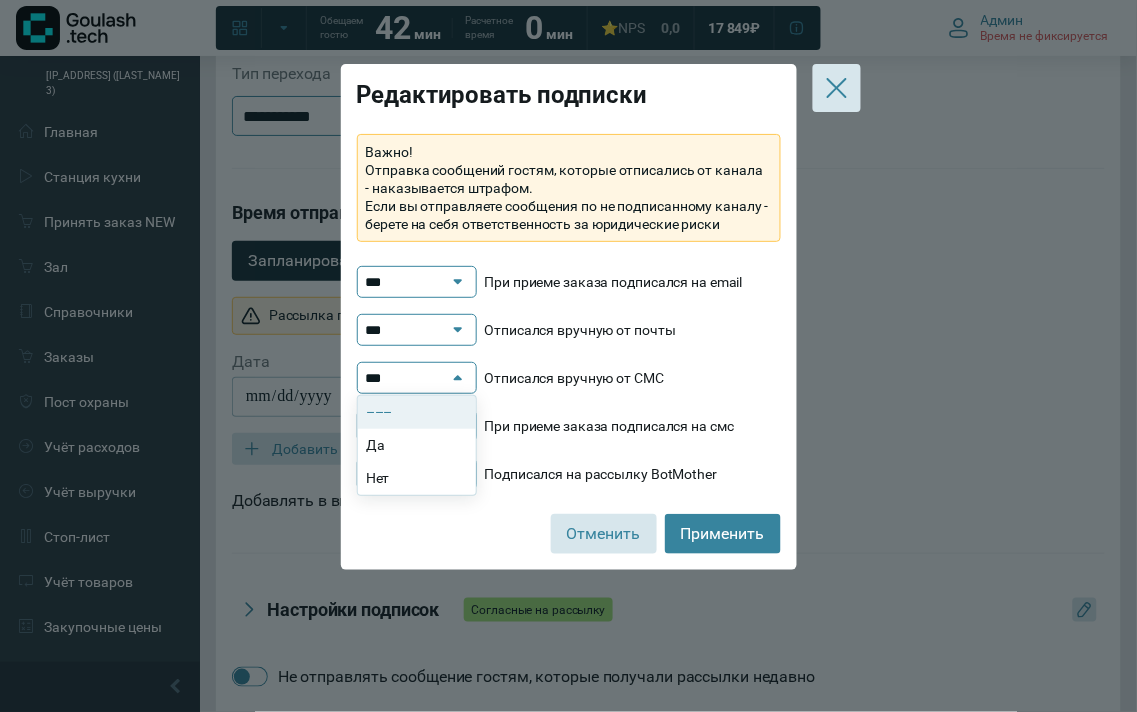 click on "–––" 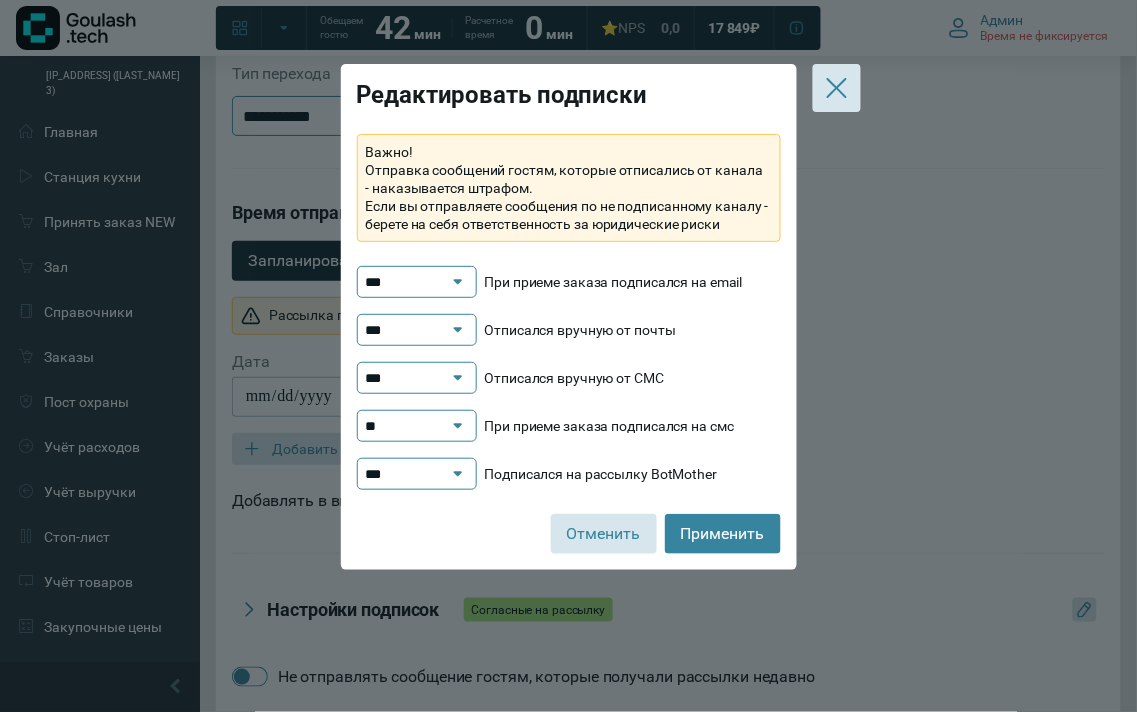click on "**" at bounding box center (407, 426) 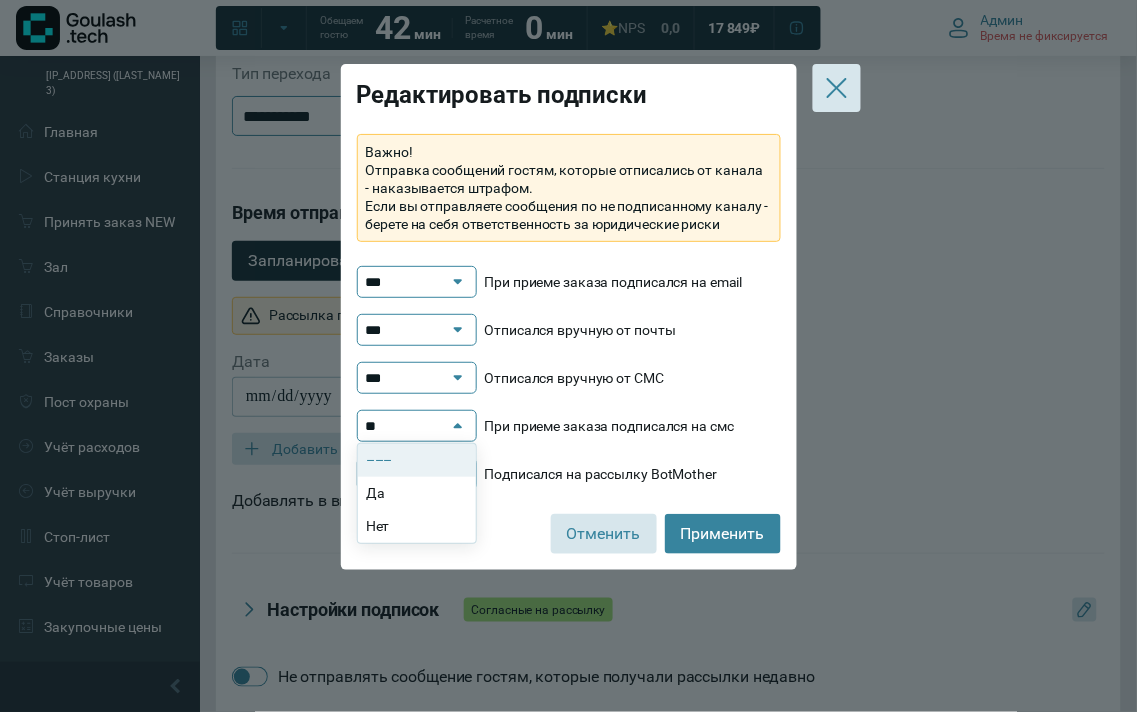 click on "–––" 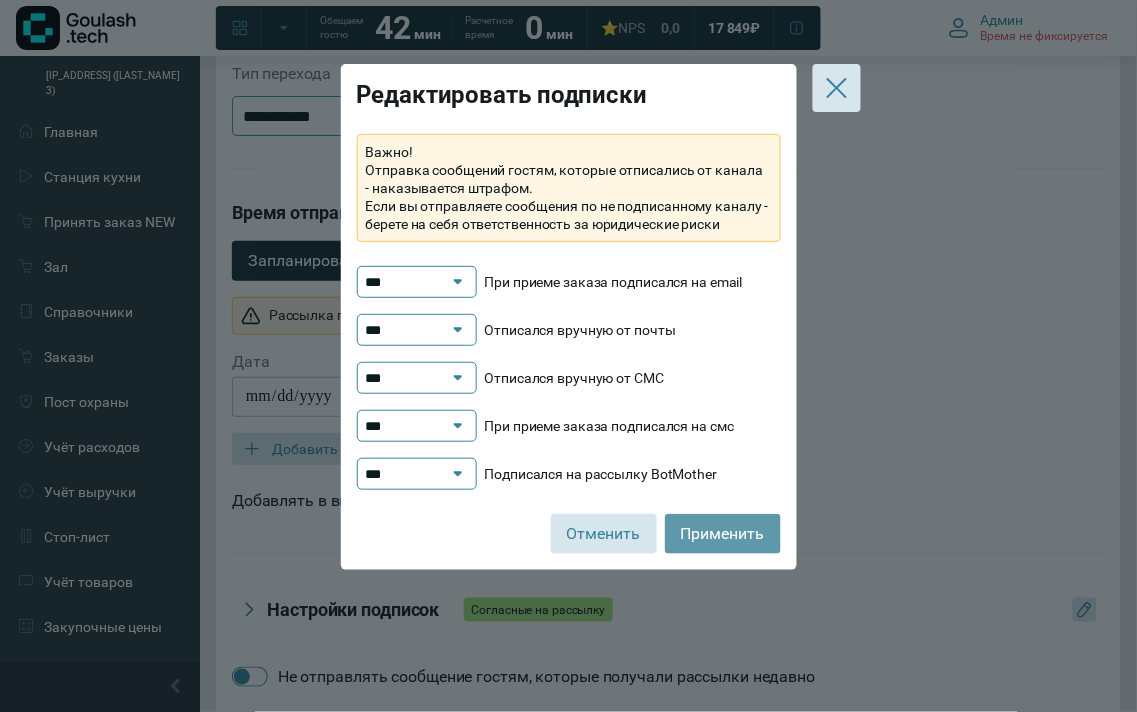 click on "Применить" at bounding box center (723, 534) 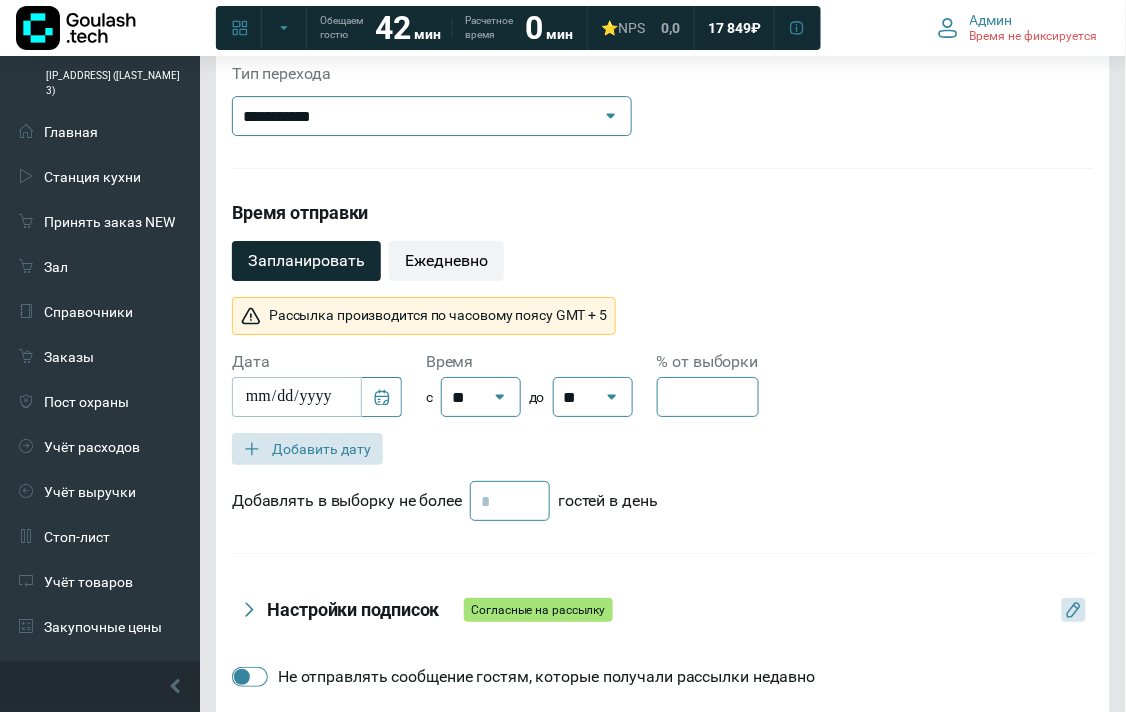 click on "**" at bounding box center [471, 397] 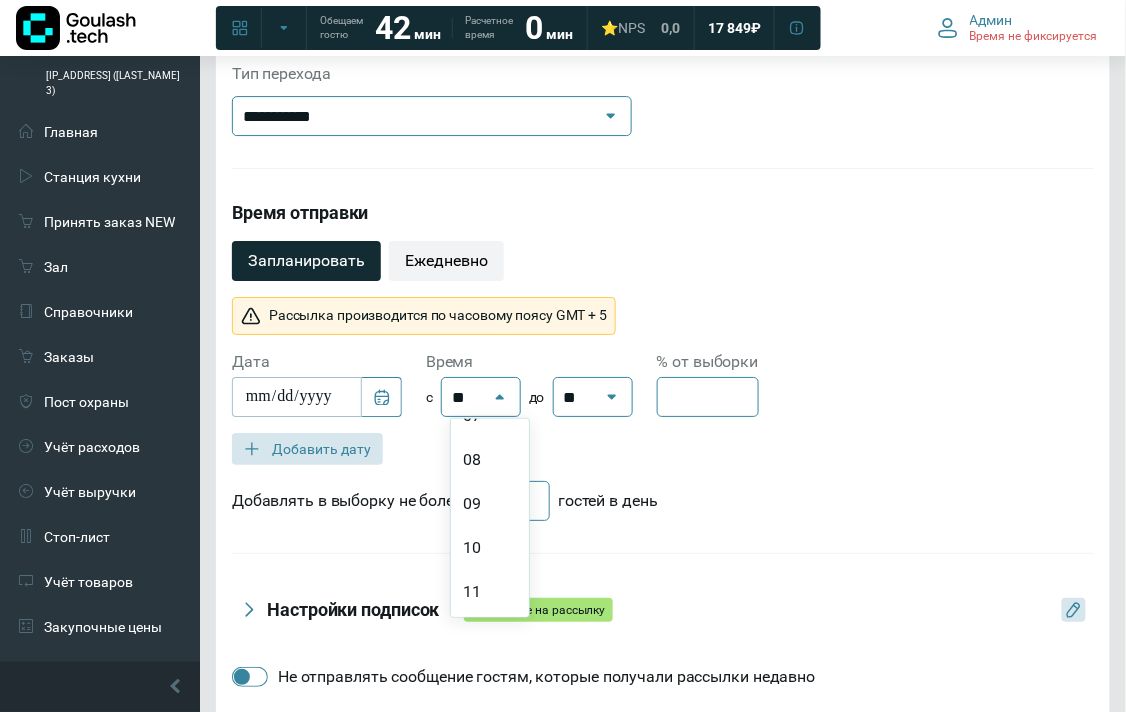 scroll, scrollTop: 555, scrollLeft: 0, axis: vertical 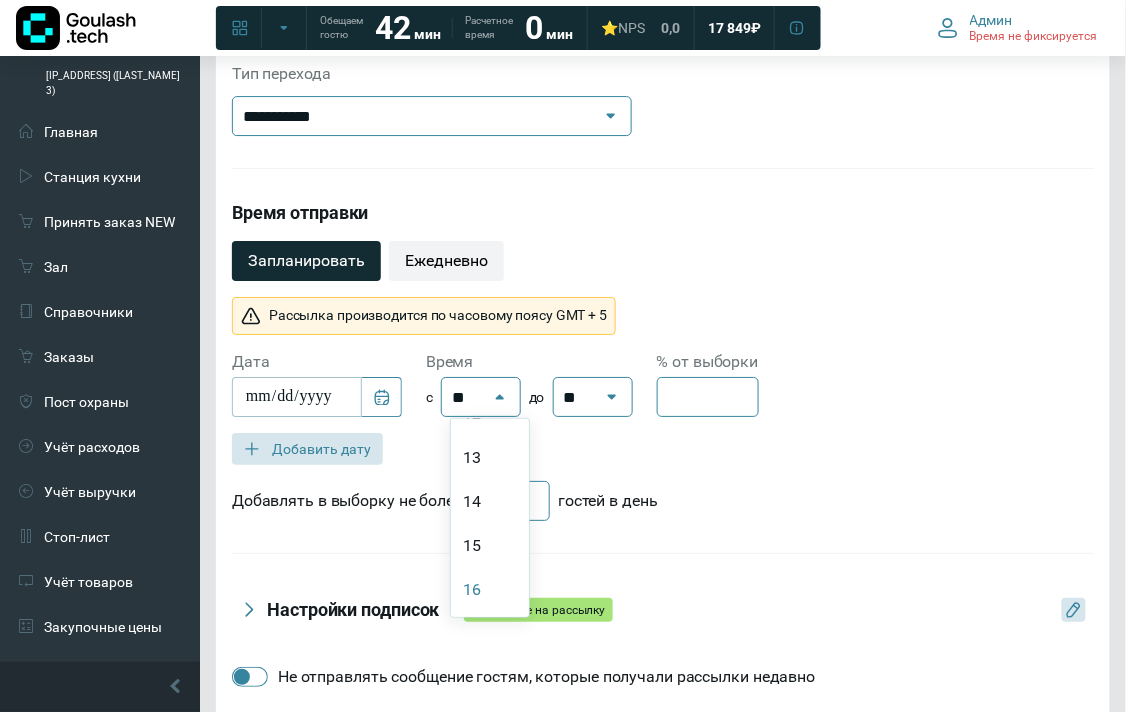 click on "16" 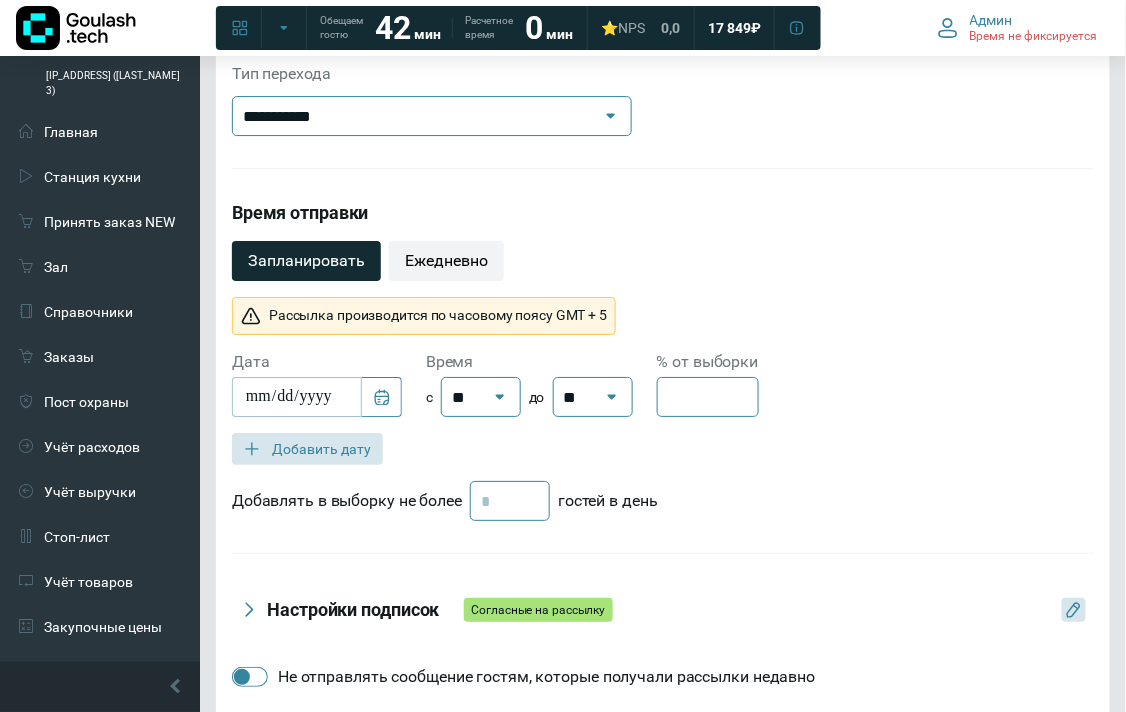 scroll, scrollTop: 1685, scrollLeft: 0, axis: vertical 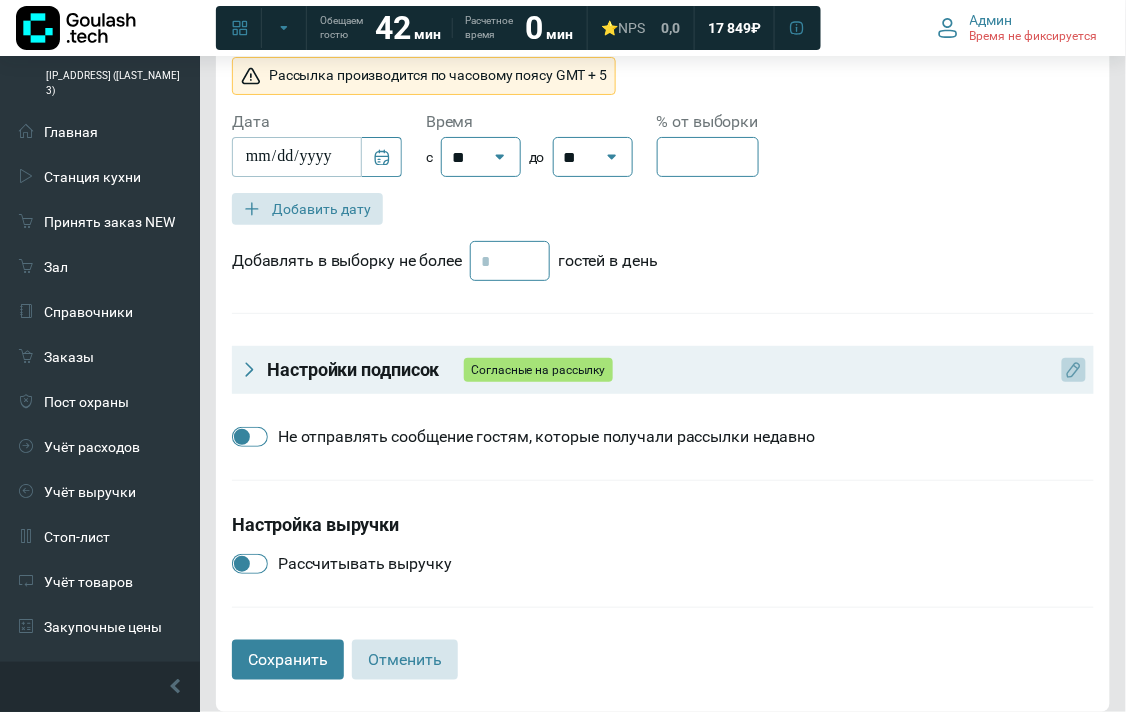 click 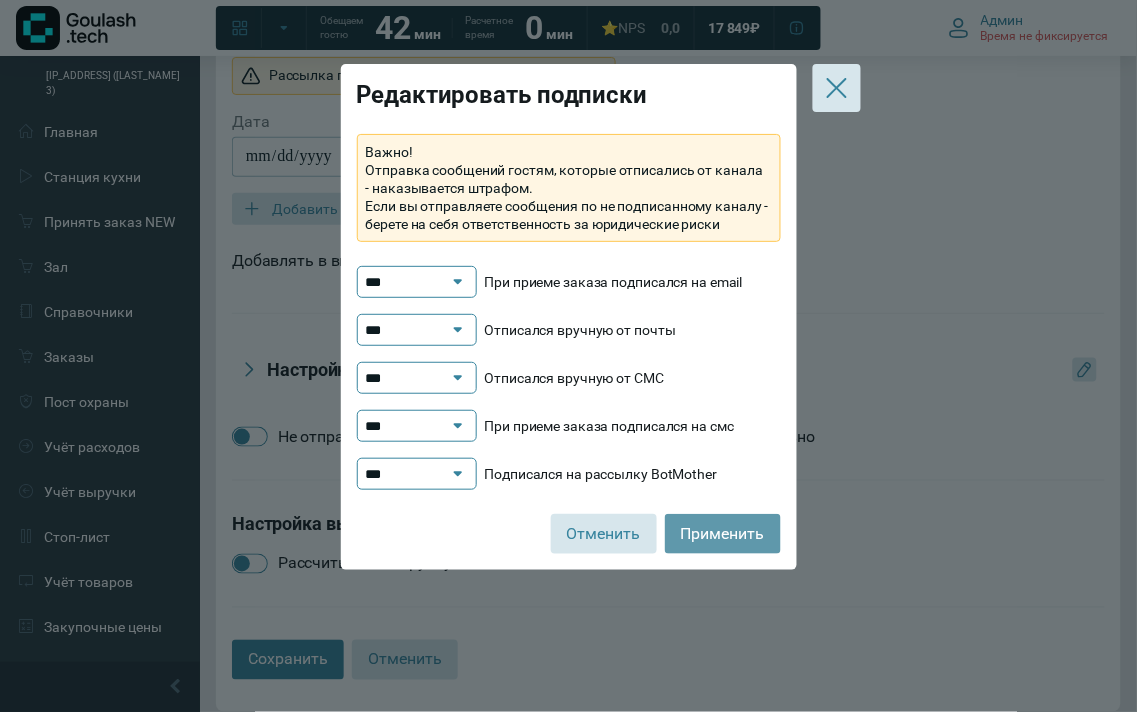 click on "Применить" at bounding box center (723, 534) 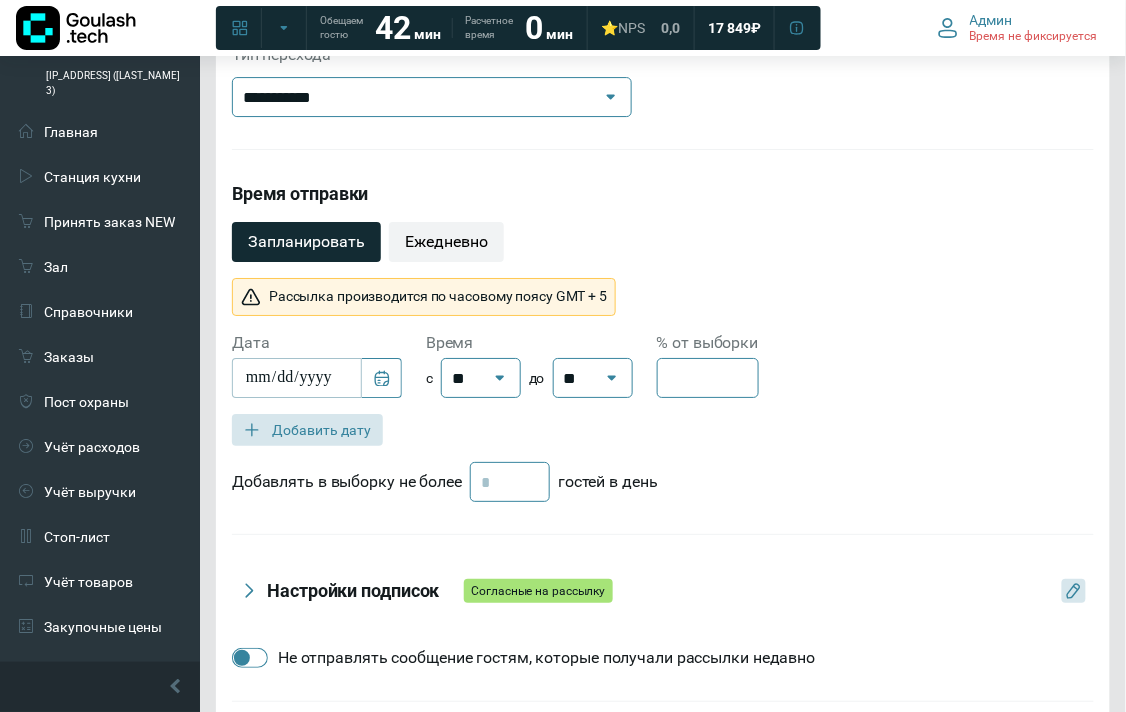 scroll, scrollTop: 1685, scrollLeft: 0, axis: vertical 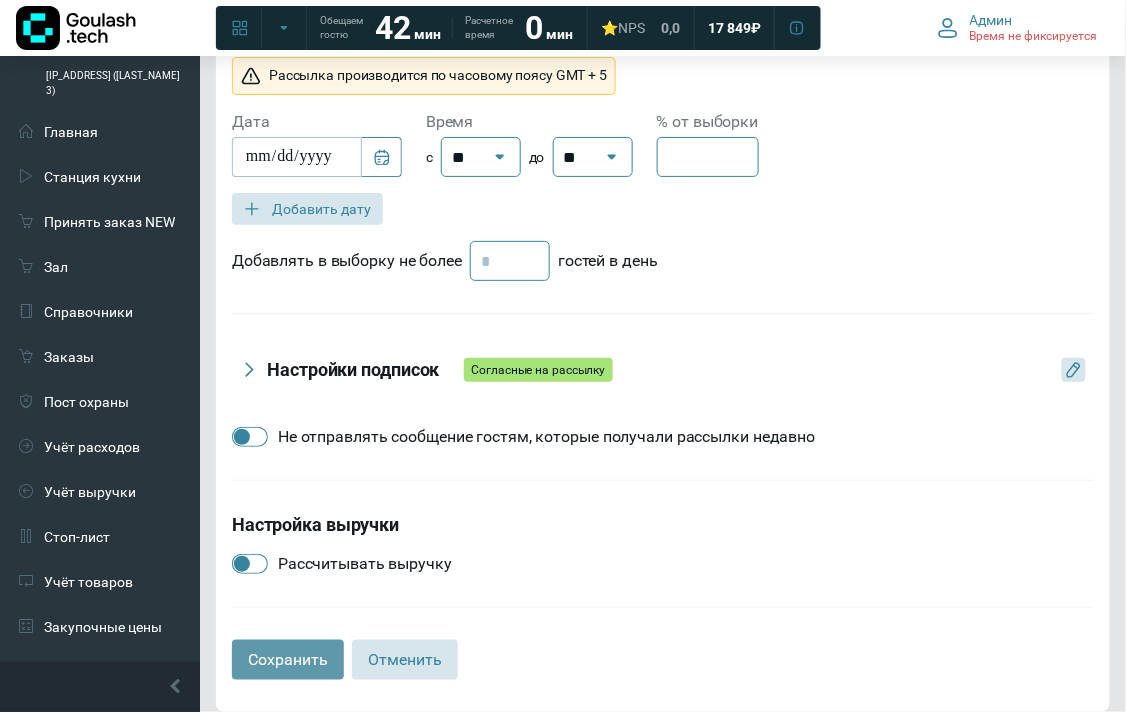 click on "Сохранить" at bounding box center [288, 660] 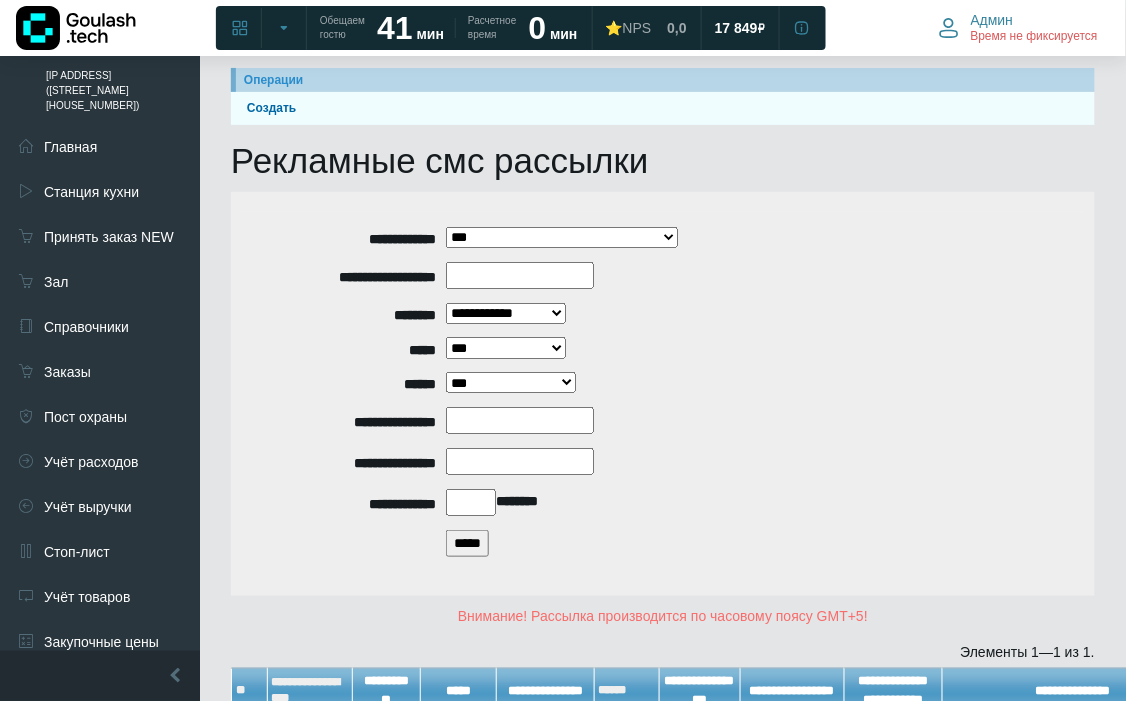 scroll, scrollTop: 263, scrollLeft: 0, axis: vertical 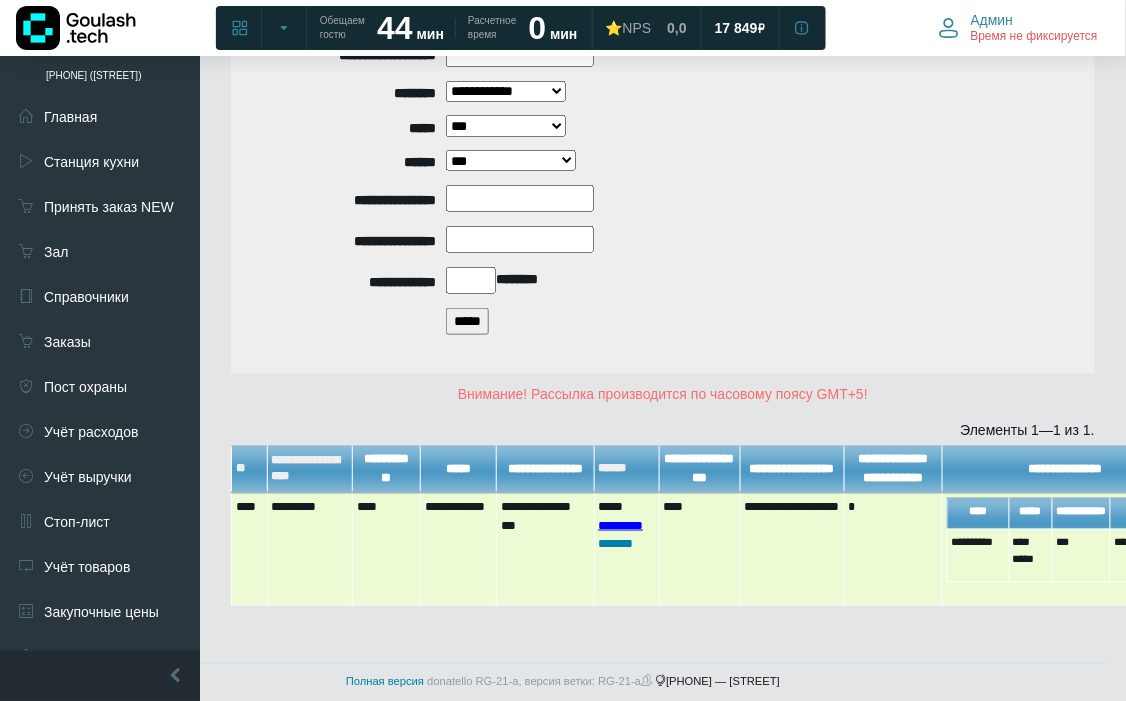 click on "*********" at bounding box center [620, 525] 